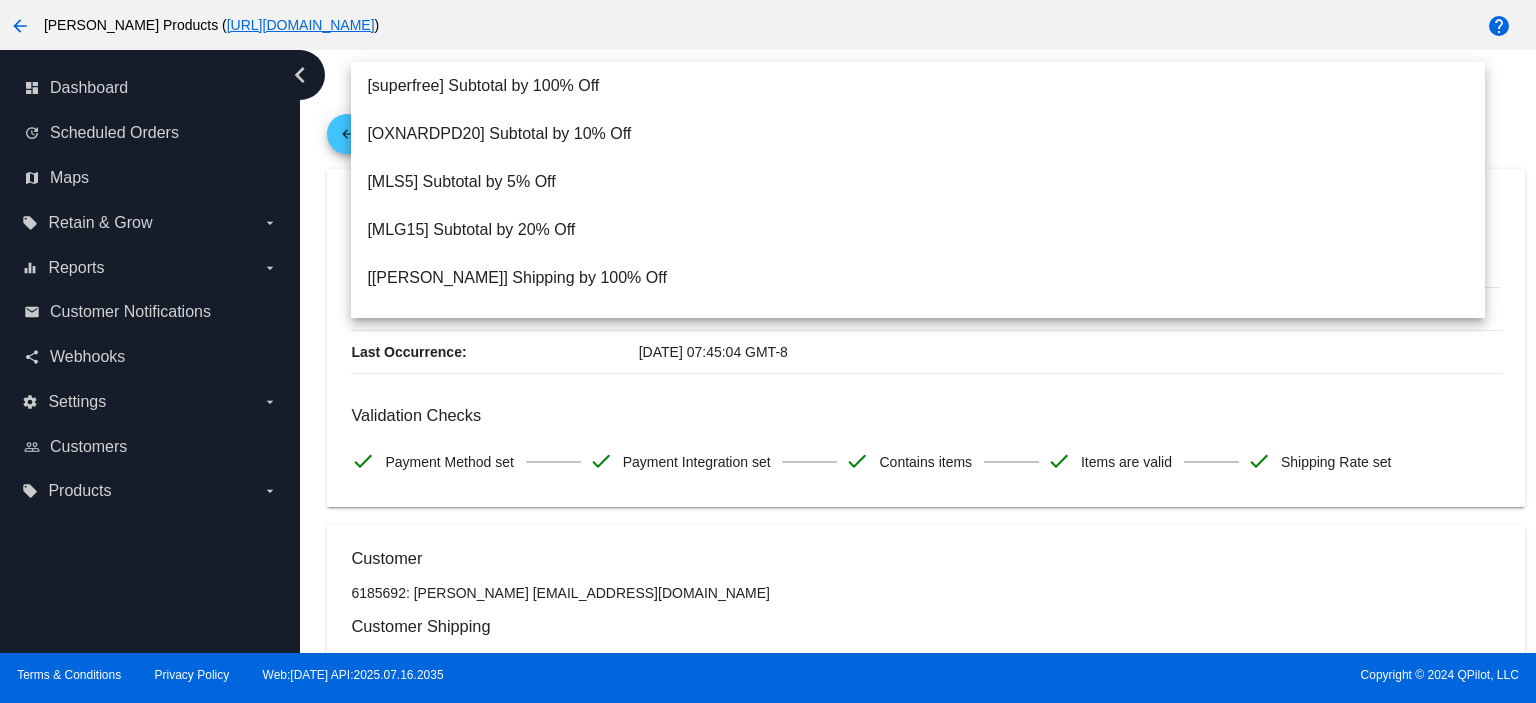 scroll, scrollTop: 0, scrollLeft: 0, axis: both 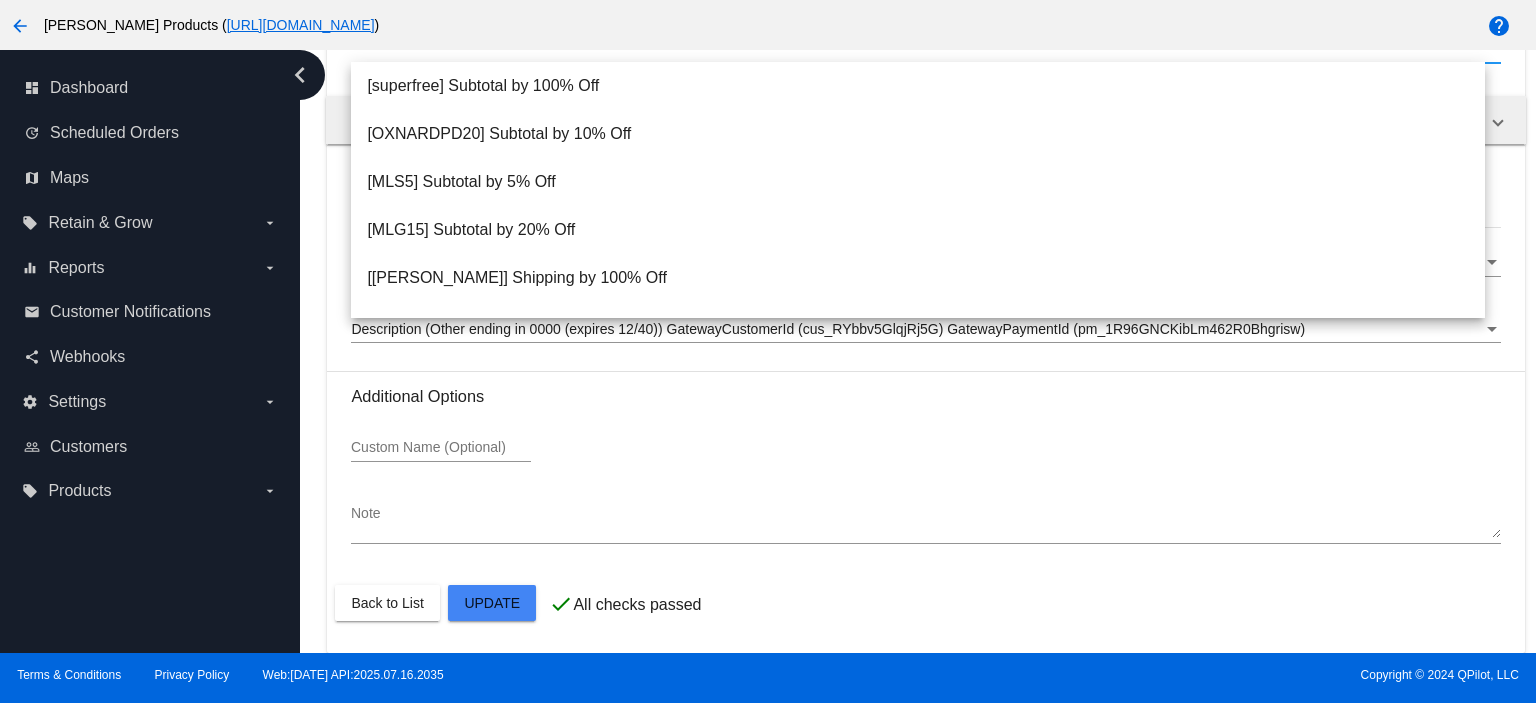 click on "Custom Name (Optional)" 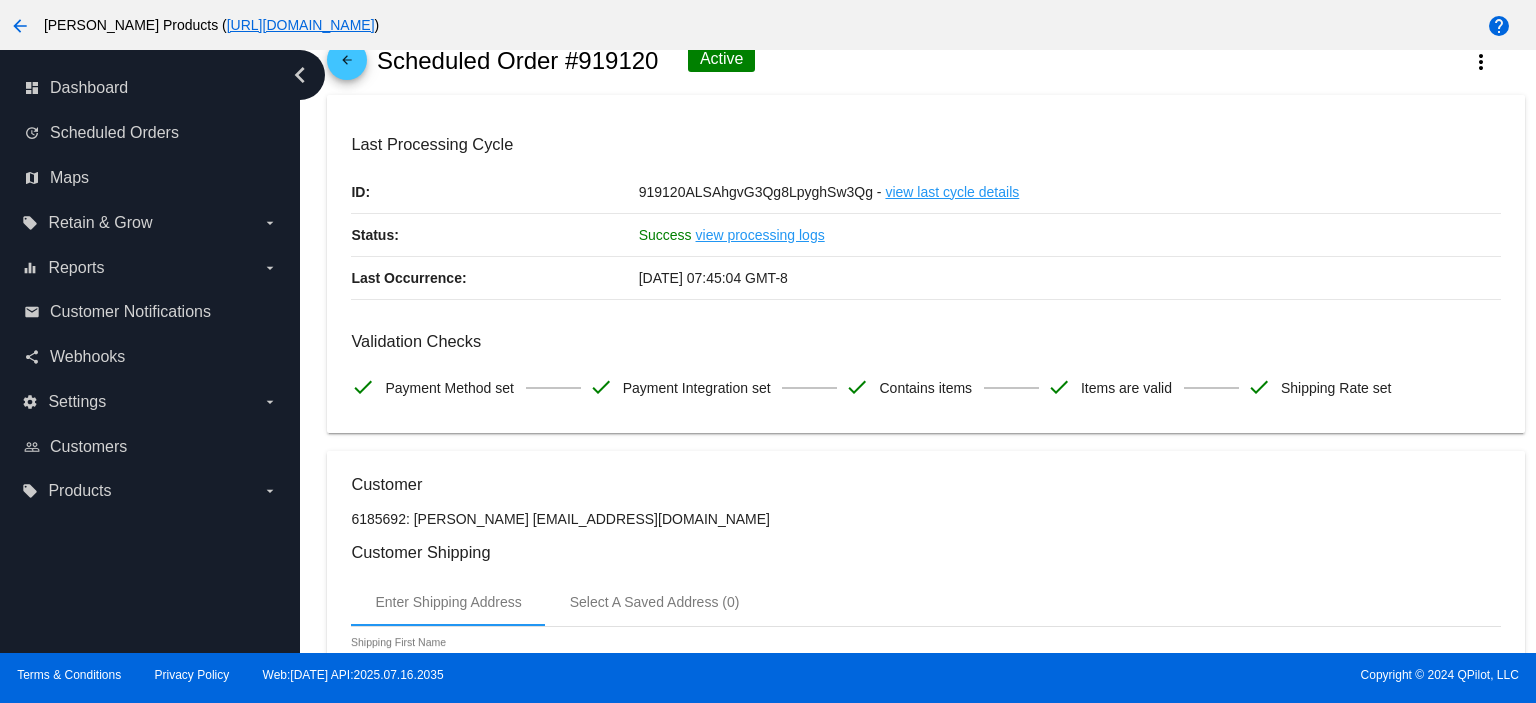 scroll, scrollTop: 0, scrollLeft: 0, axis: both 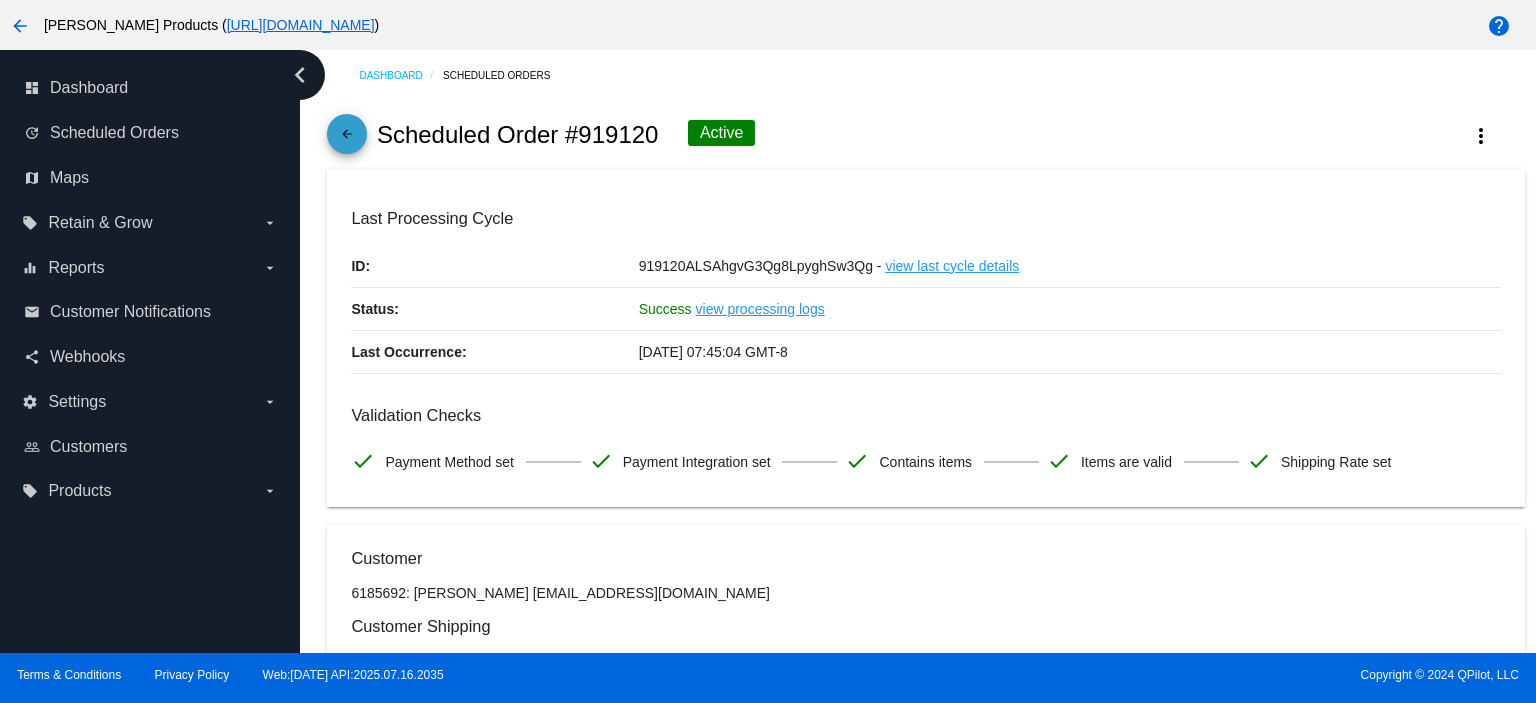 click on "arrow_back" 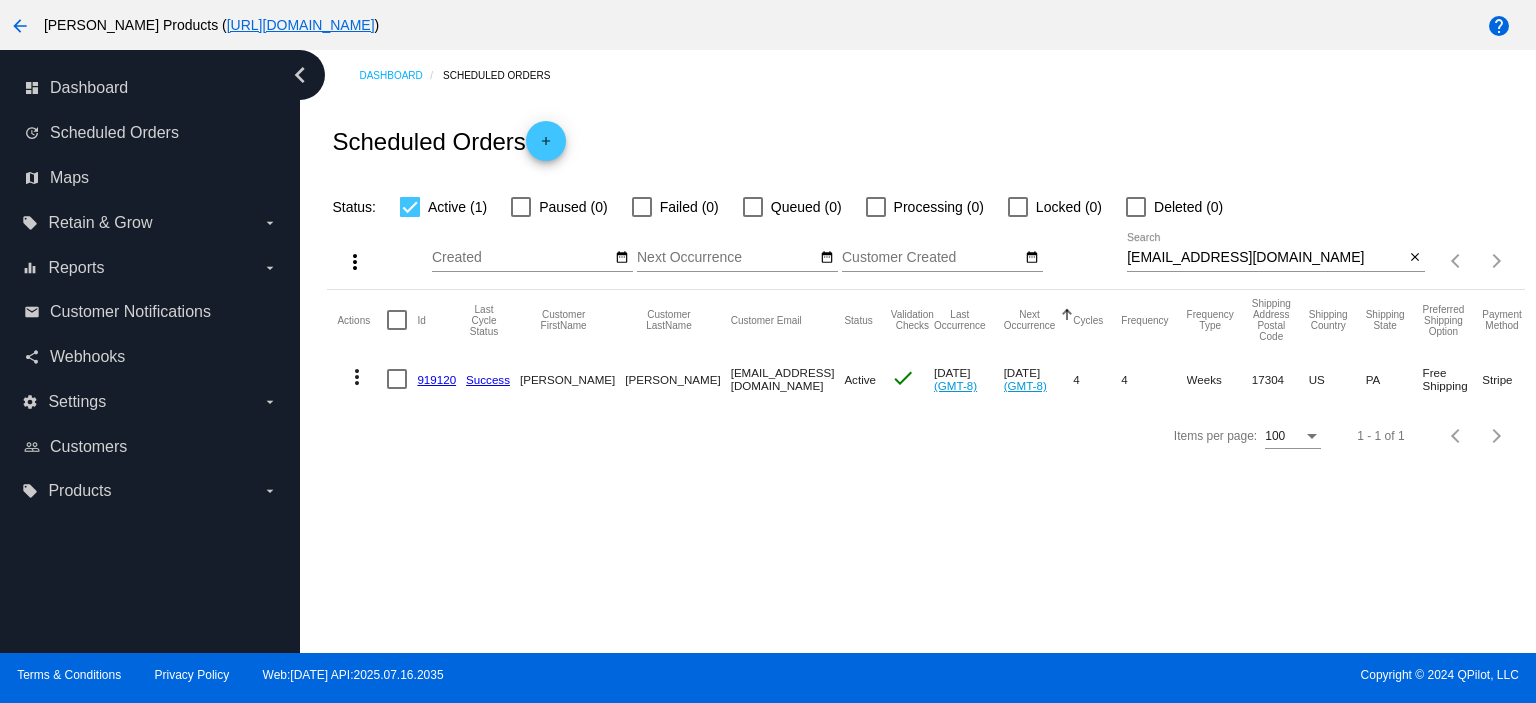 click on "919120" 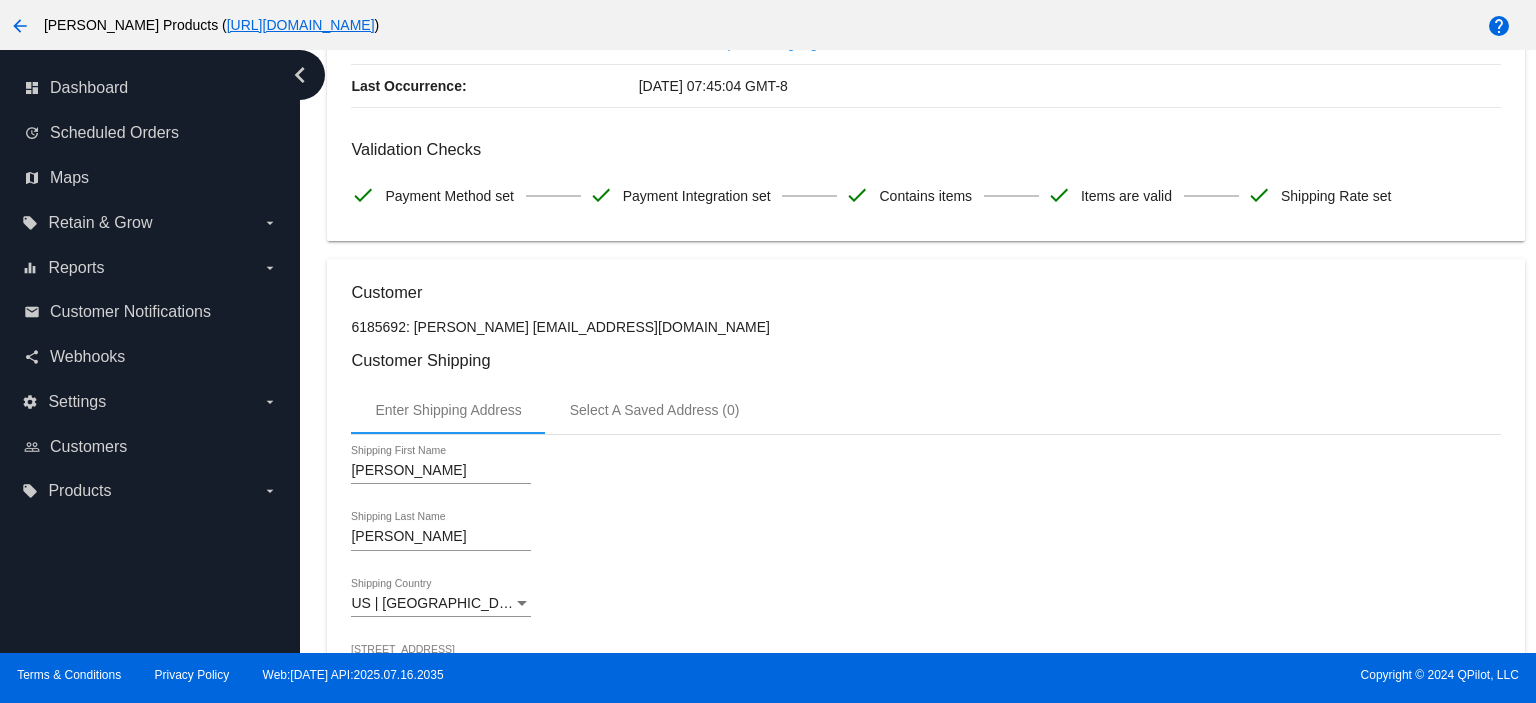 scroll, scrollTop: 0, scrollLeft: 0, axis: both 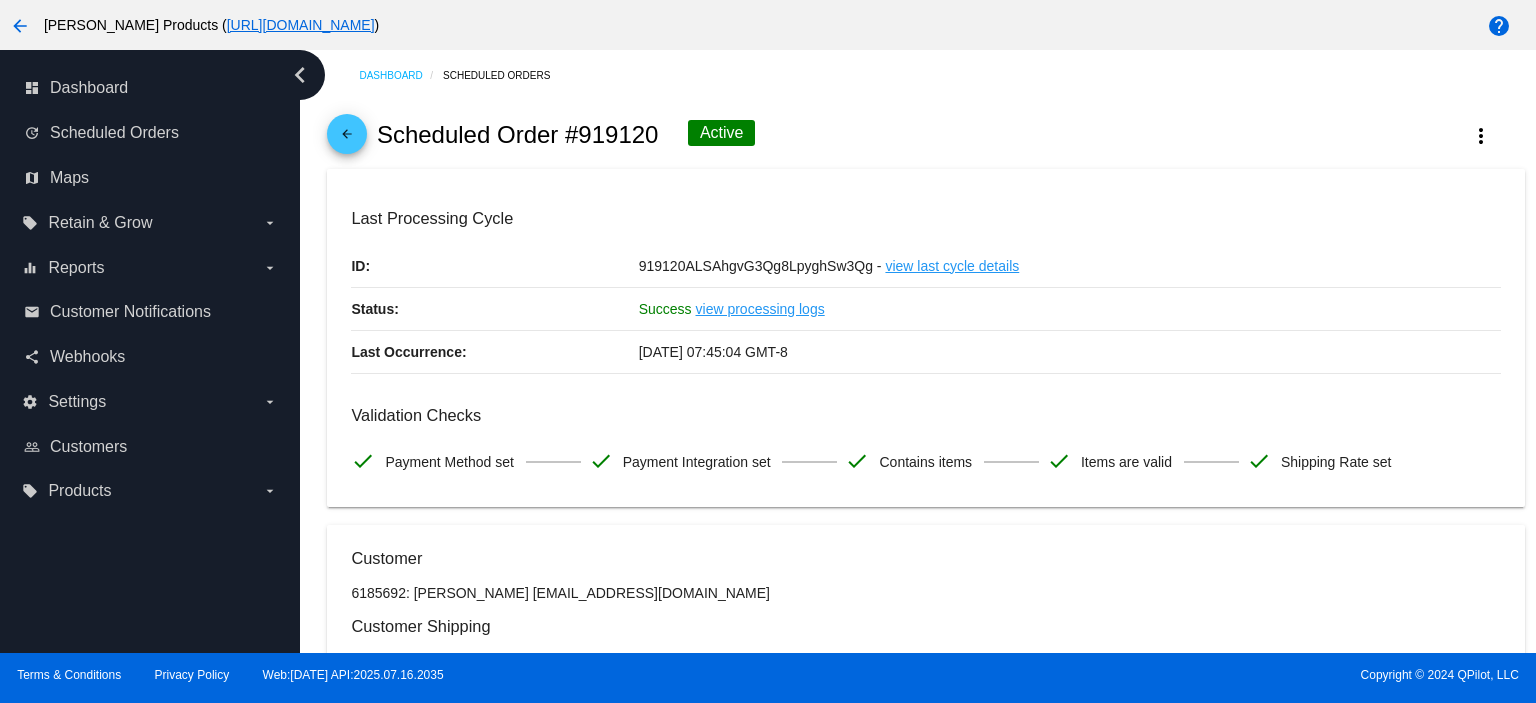 click on "arrow_back" 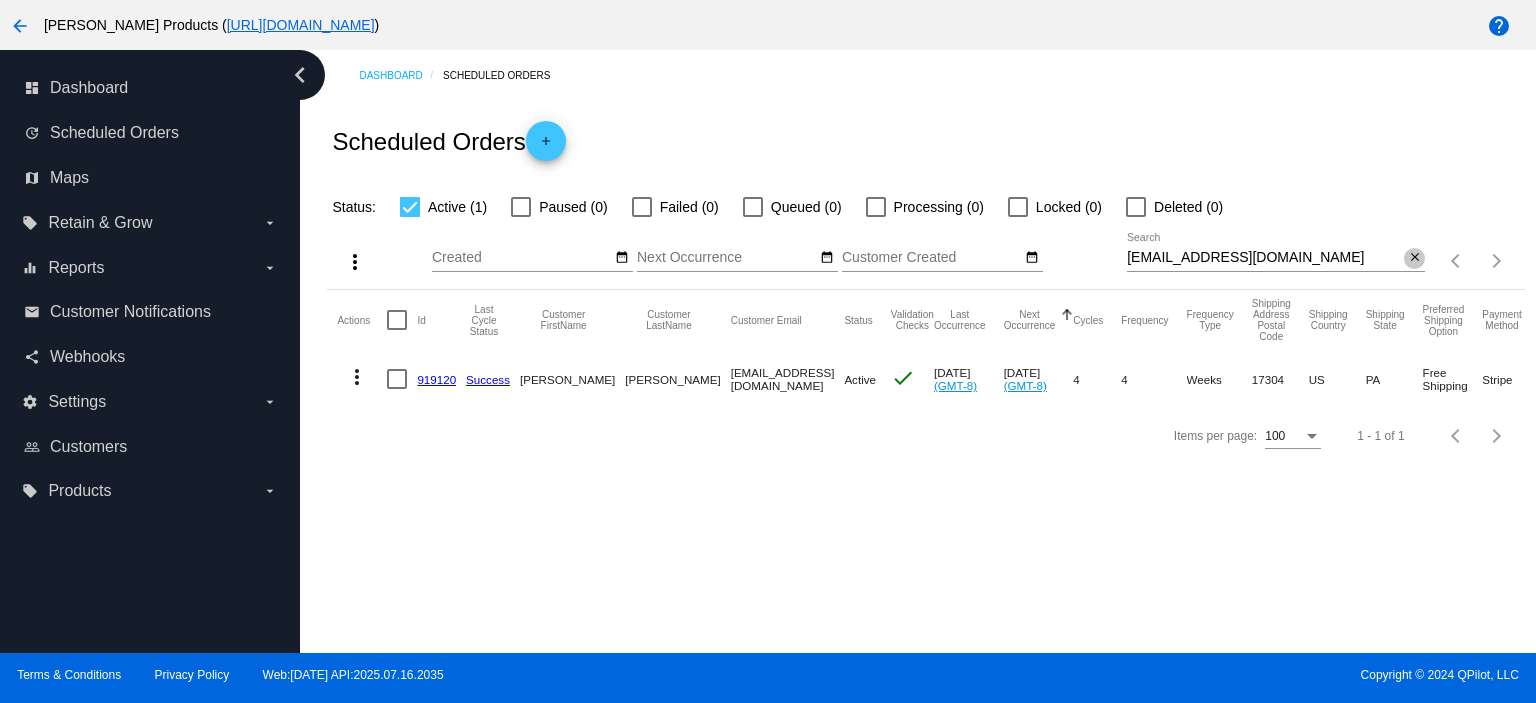 click on "close" 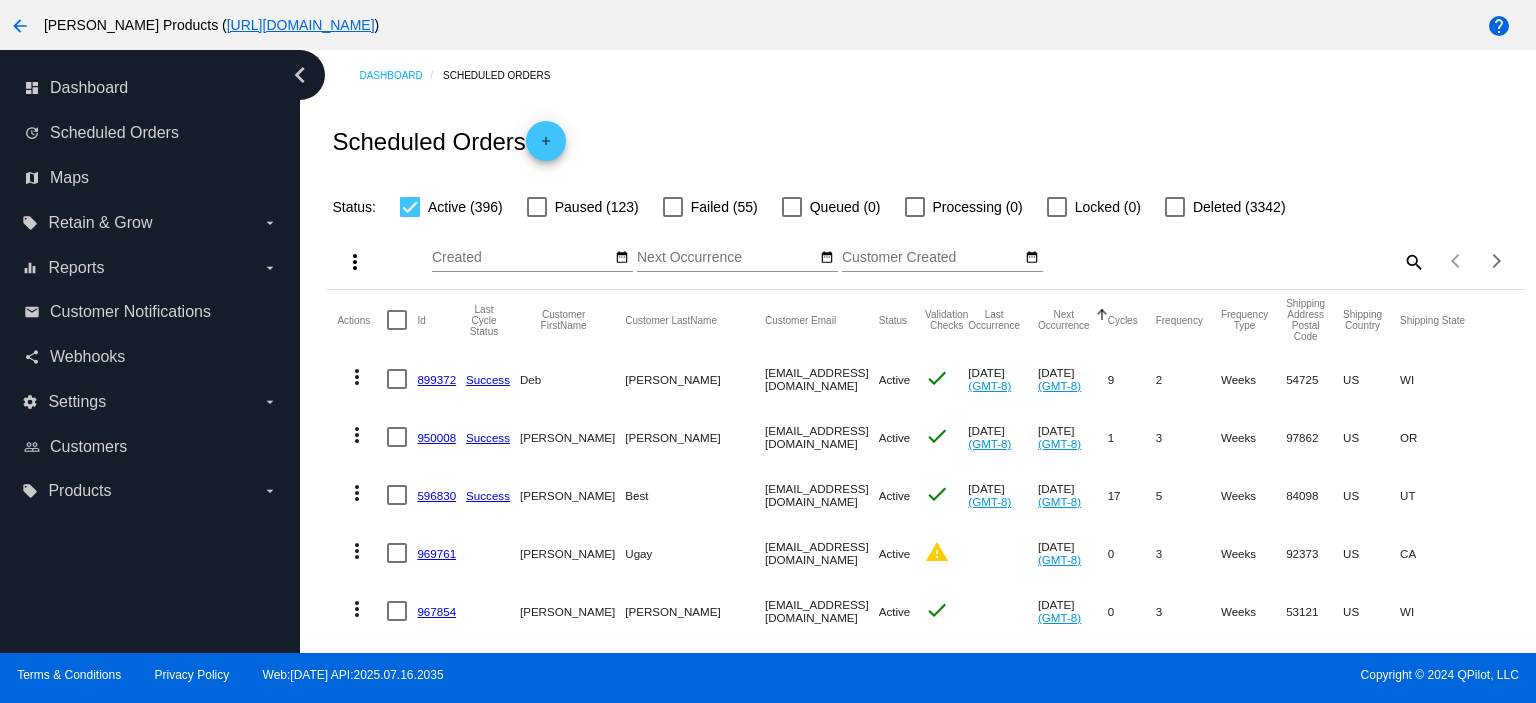 click on "899372" 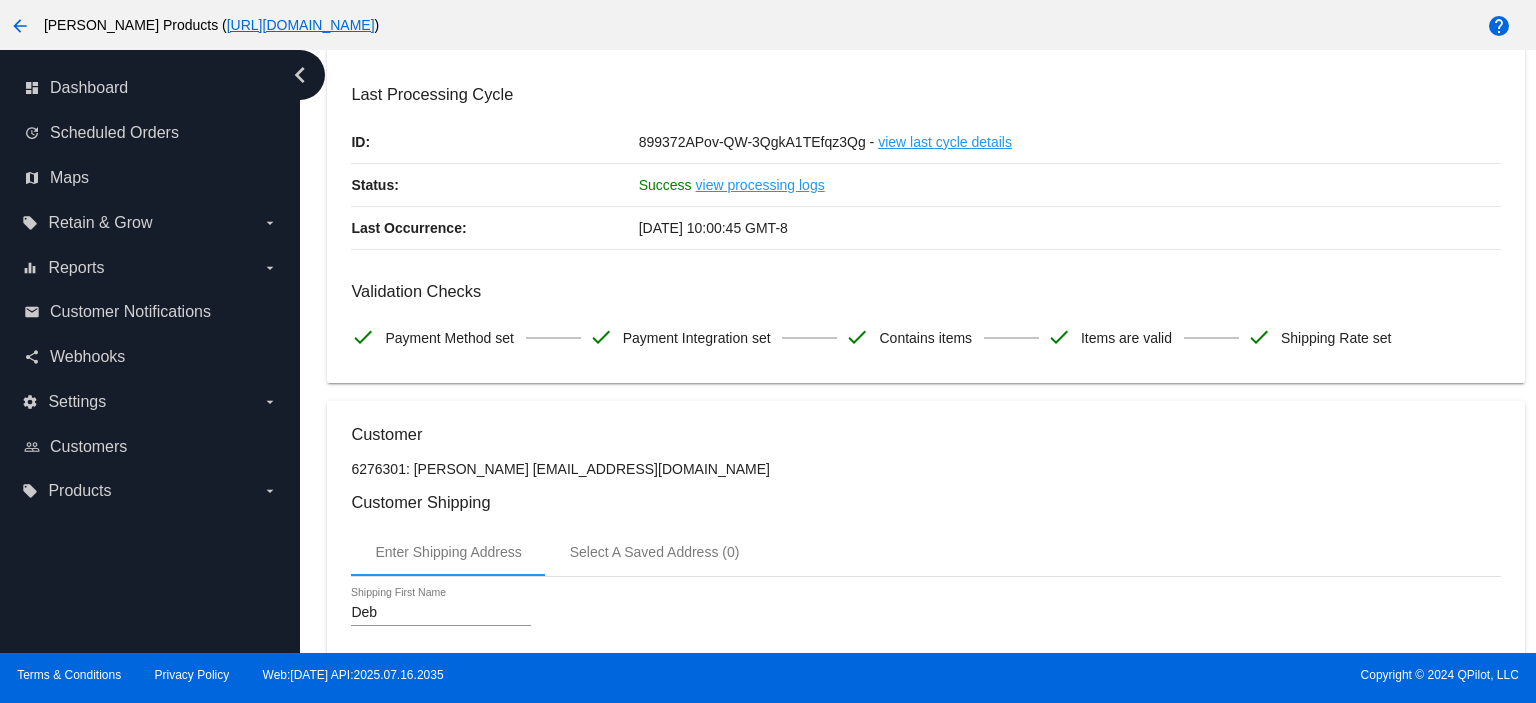 scroll, scrollTop: 0, scrollLeft: 0, axis: both 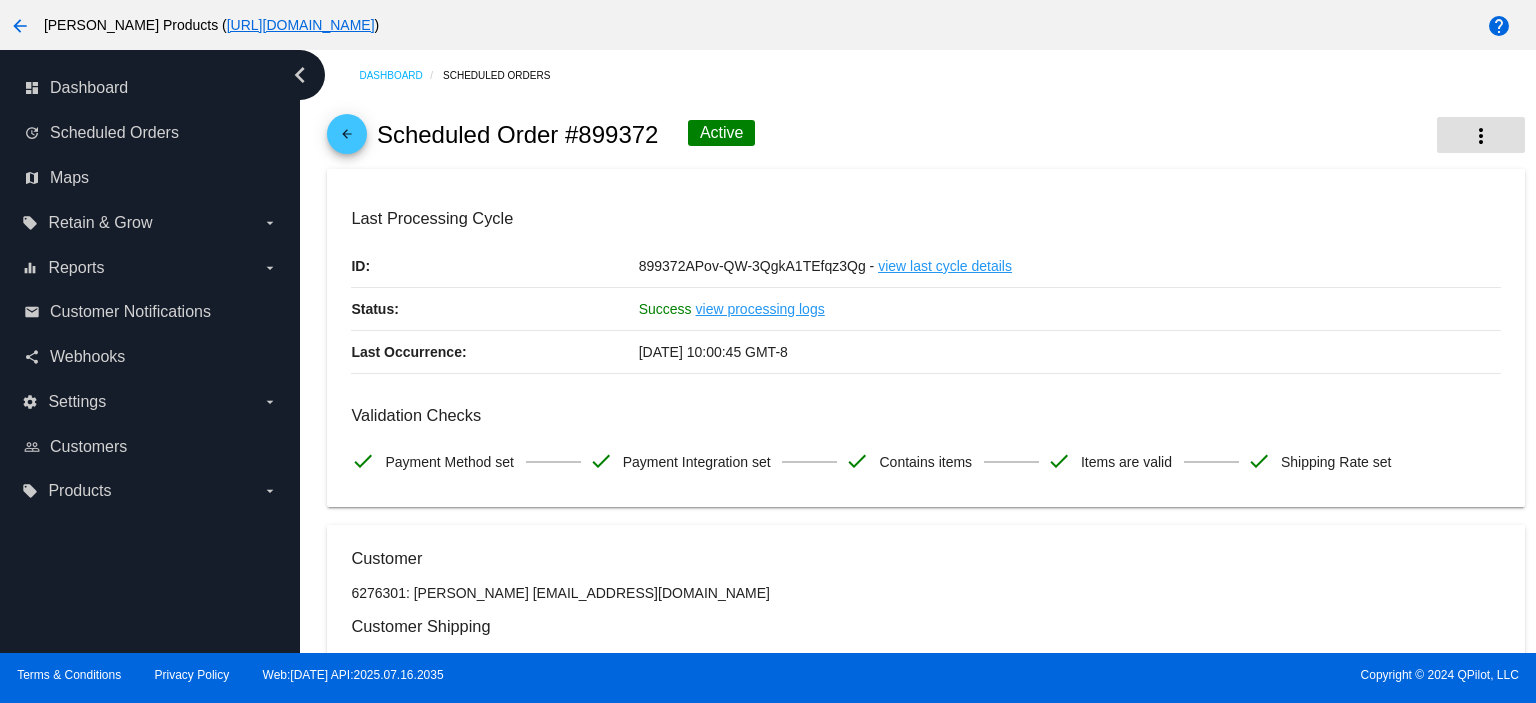 click on "more_vert" 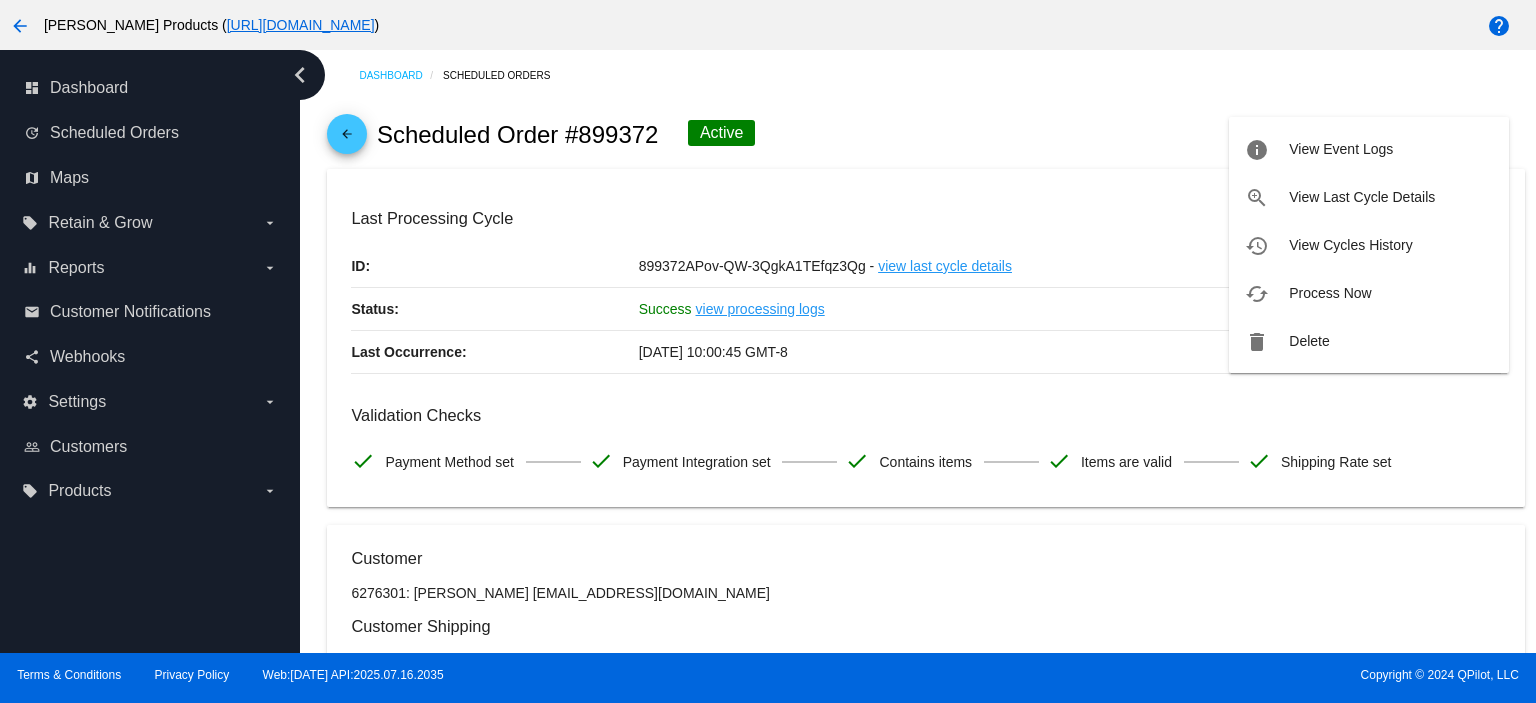 click at bounding box center [768, 351] 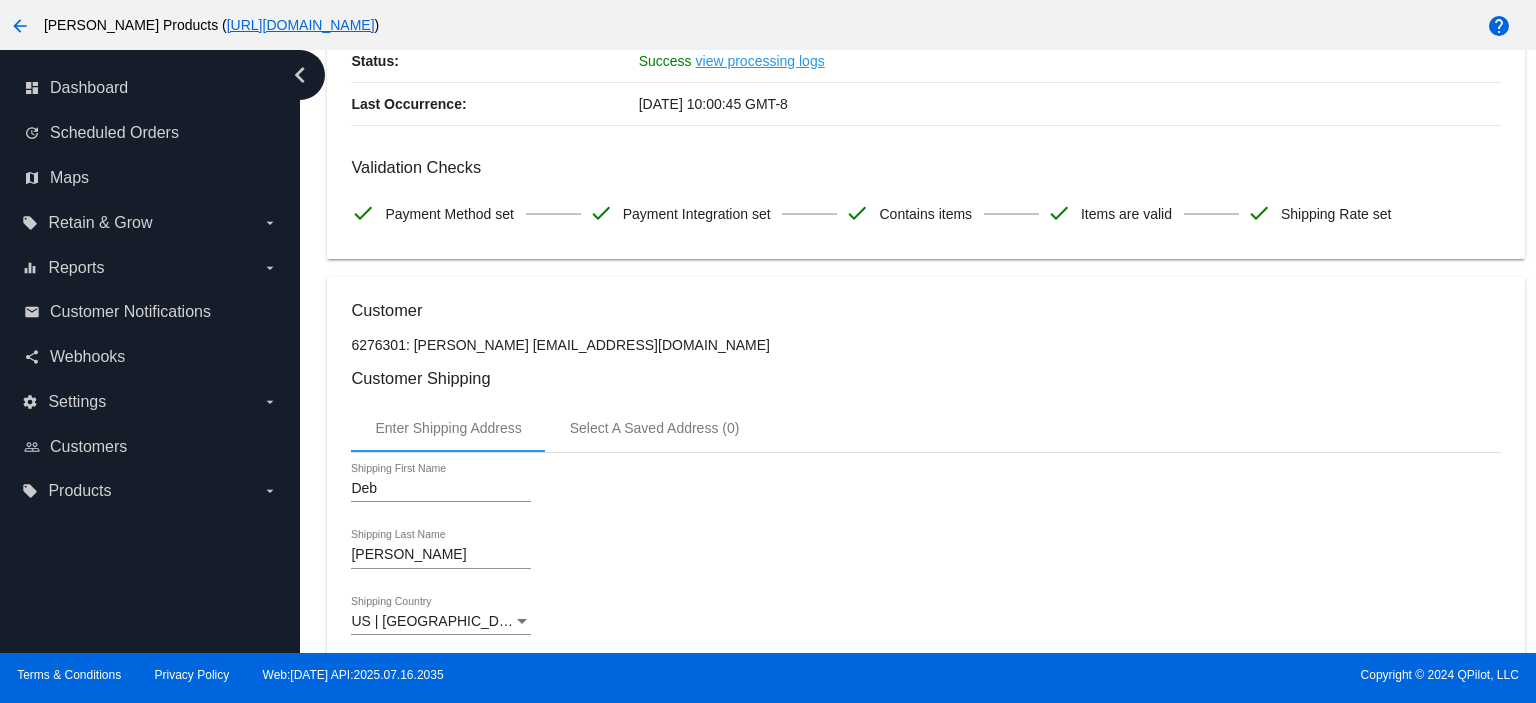 scroll, scrollTop: 266, scrollLeft: 0, axis: vertical 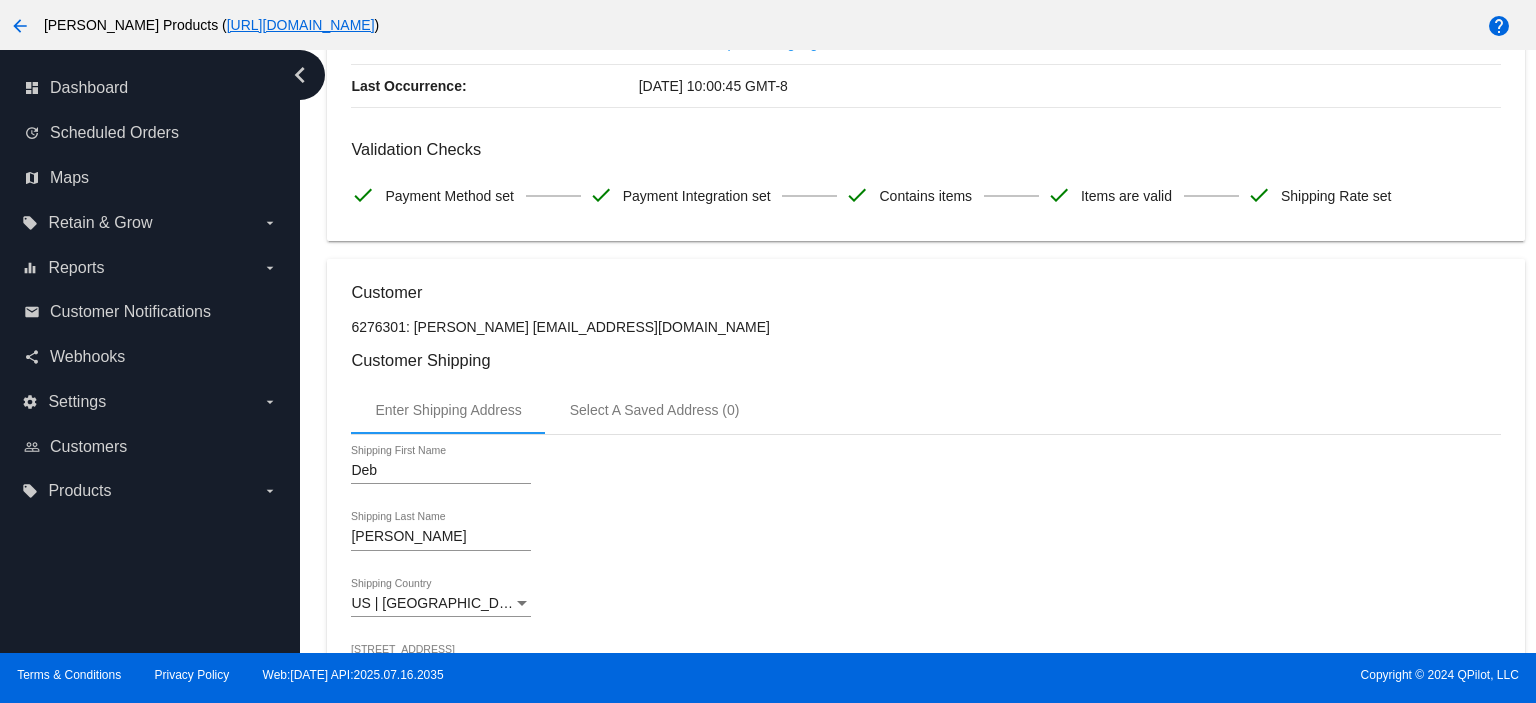 drag, startPoint x: 492, startPoint y: 327, endPoint x: 621, endPoint y: 323, distance: 129.062 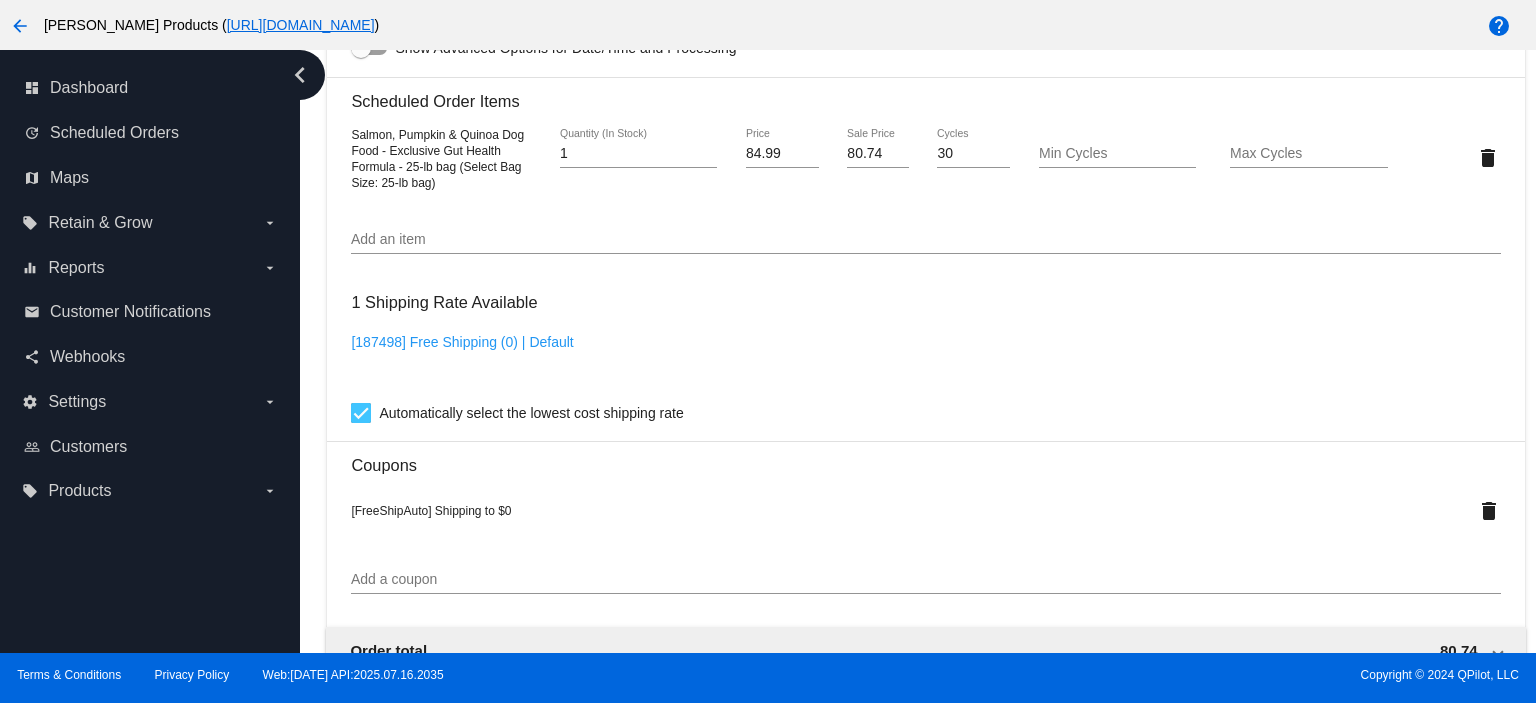scroll, scrollTop: 1424, scrollLeft: 0, axis: vertical 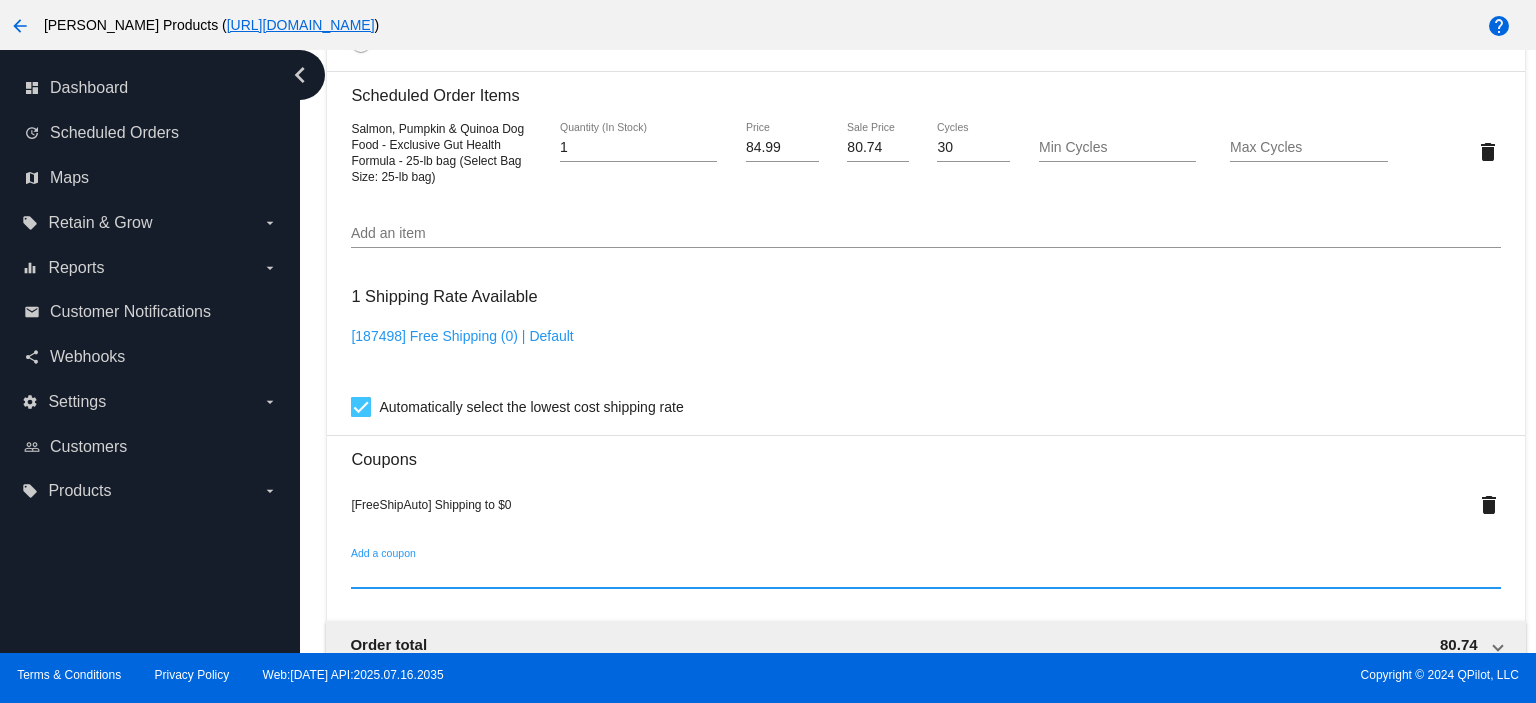 click on "Add a coupon" at bounding box center [925, 574] 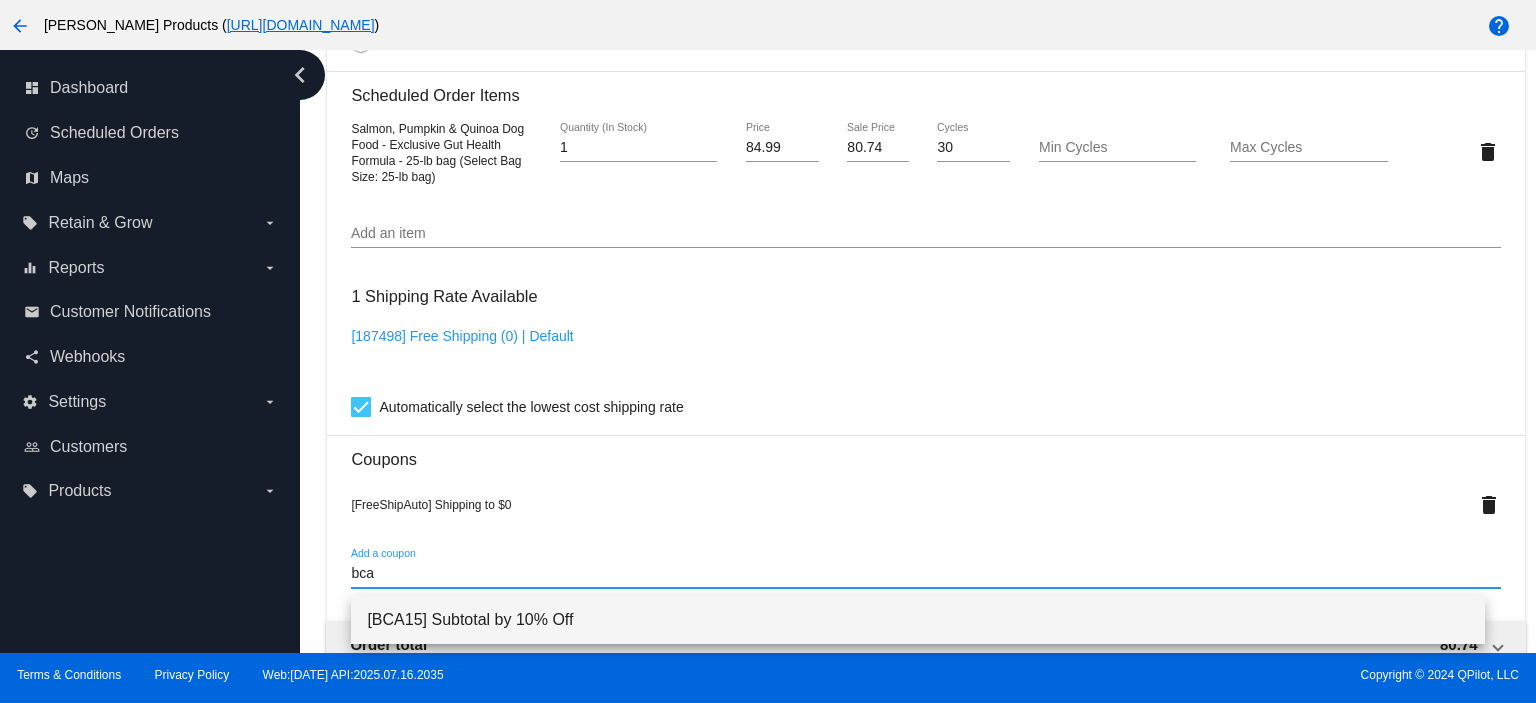 type on "bca" 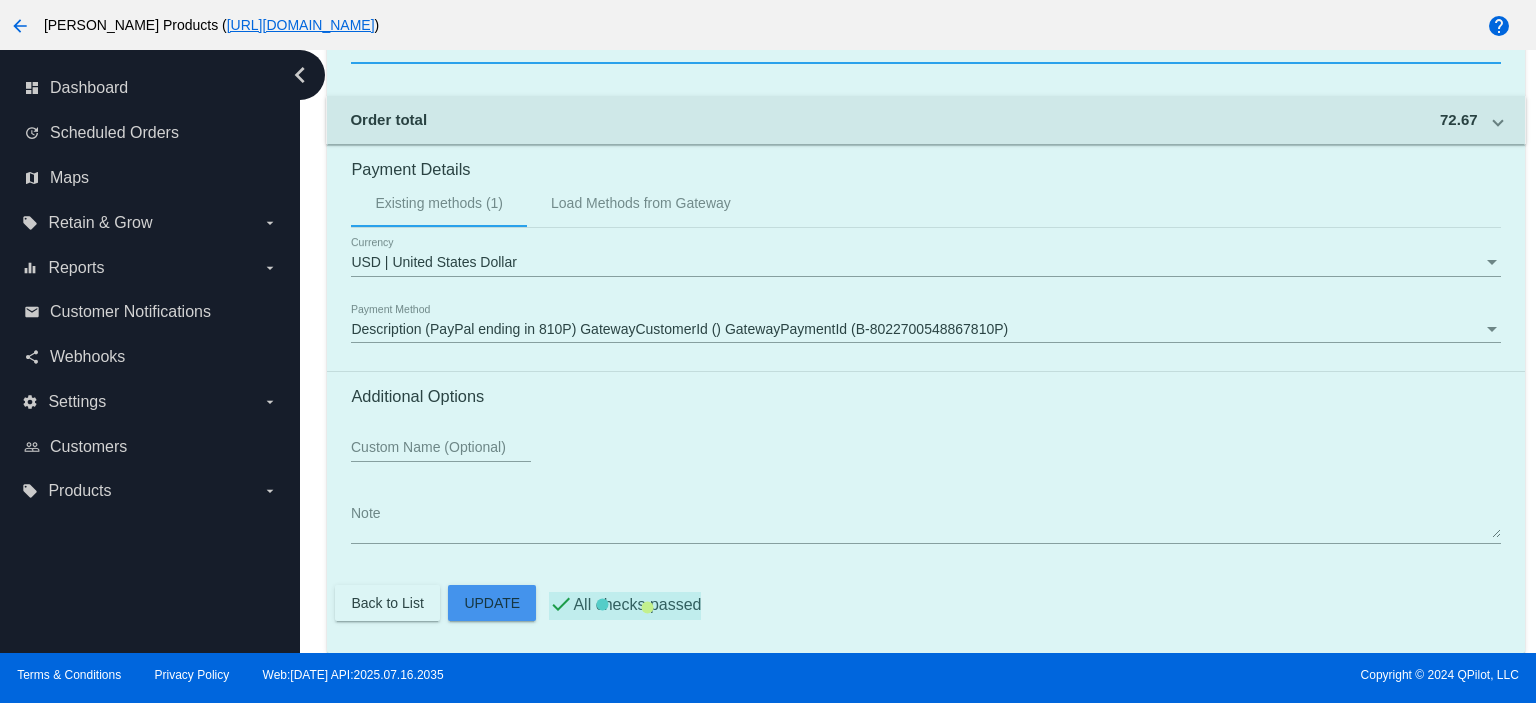 scroll, scrollTop: 1998, scrollLeft: 0, axis: vertical 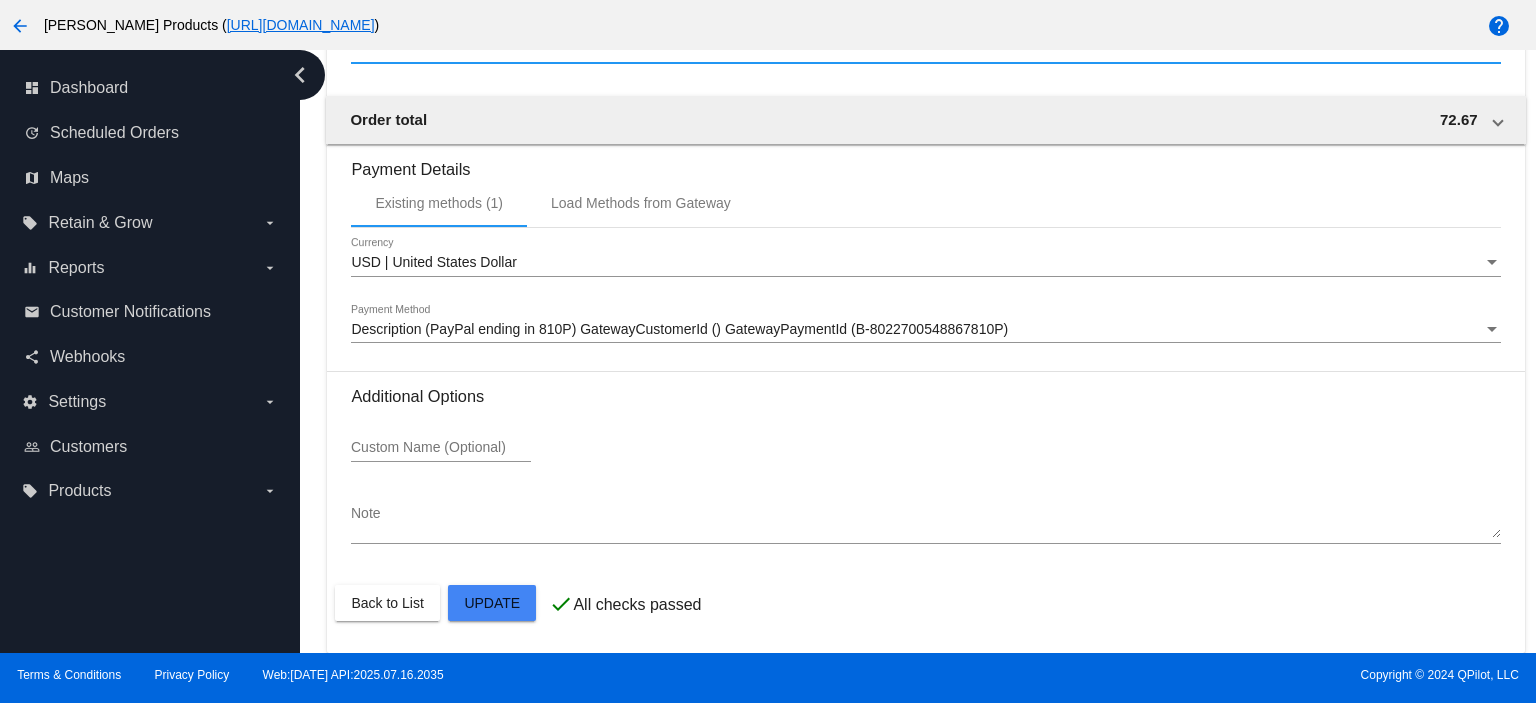 click on "Customer
6276301: [PERSON_NAME]
[EMAIL_ADDRESS][DOMAIN_NAME]
Customer Shipping
Enter Shipping Address Select A Saved Address (0)
Deb
Shipping First Name
[PERSON_NAME]
Shipping Last Name
[GEOGRAPHIC_DATA] | [GEOGRAPHIC_DATA]
Shipping Country
[STREET_ADDRESS]
[STREET_ADDRESS]
Boyceville
[GEOGRAPHIC_DATA]
[GEOGRAPHIC_DATA] | [US_STATE]
Shipping State
54725
Shipping Postcode
Scheduled Order Details
Frequency:
Every 2 weeks
Active
Status" 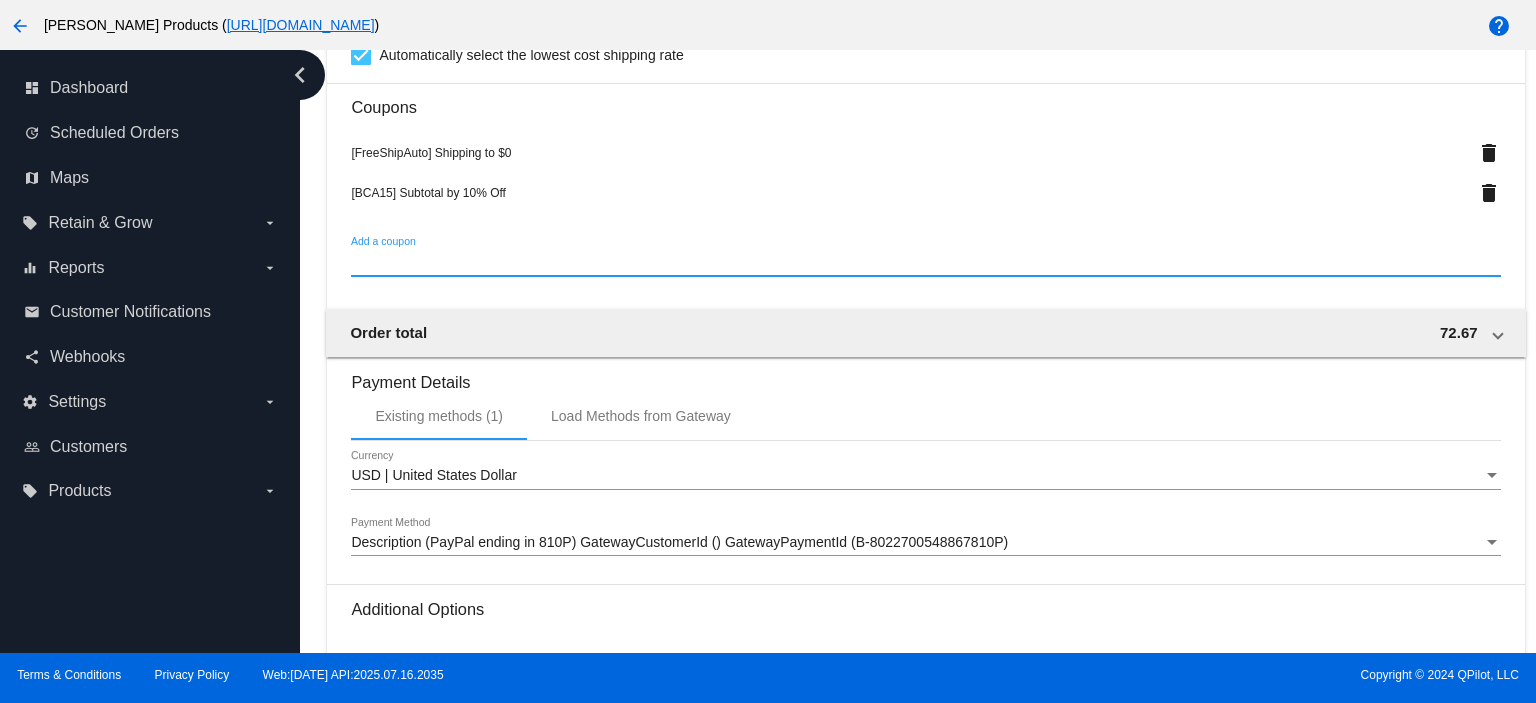 scroll, scrollTop: 1998, scrollLeft: 0, axis: vertical 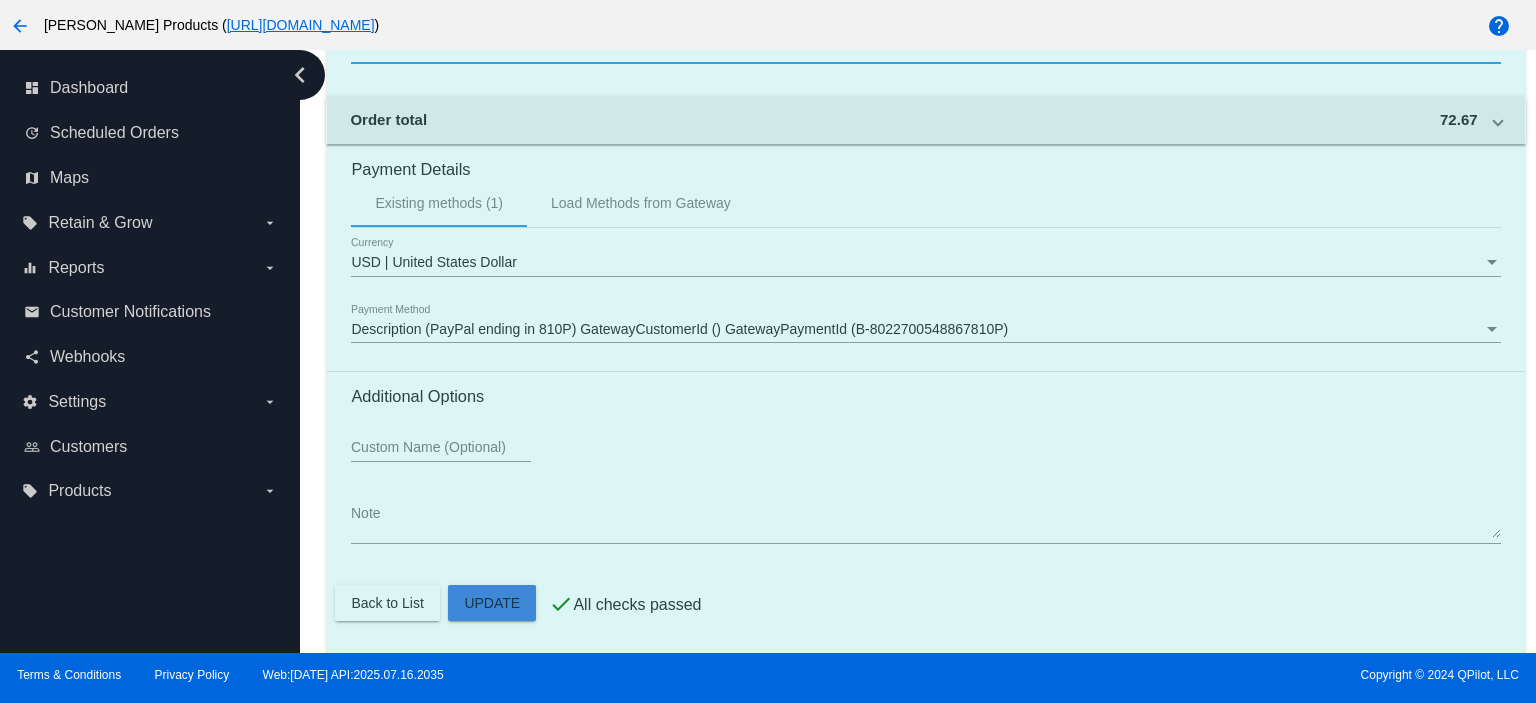click on "Customer
6276301: [PERSON_NAME]
[EMAIL_ADDRESS][DOMAIN_NAME]
Customer Shipping
Enter Shipping Address Select A Saved Address (0)
Deb
Shipping First Name
[PERSON_NAME]
Shipping Last Name
[GEOGRAPHIC_DATA] | [GEOGRAPHIC_DATA]
Shipping Country
[STREET_ADDRESS]
[STREET_ADDRESS]
Boyceville
[GEOGRAPHIC_DATA]
[GEOGRAPHIC_DATA] | [US_STATE]
Shipping State
54725
Shipping Postcode
Scheduled Order Details
Frequency:
Every 2 weeks
Active
Status" 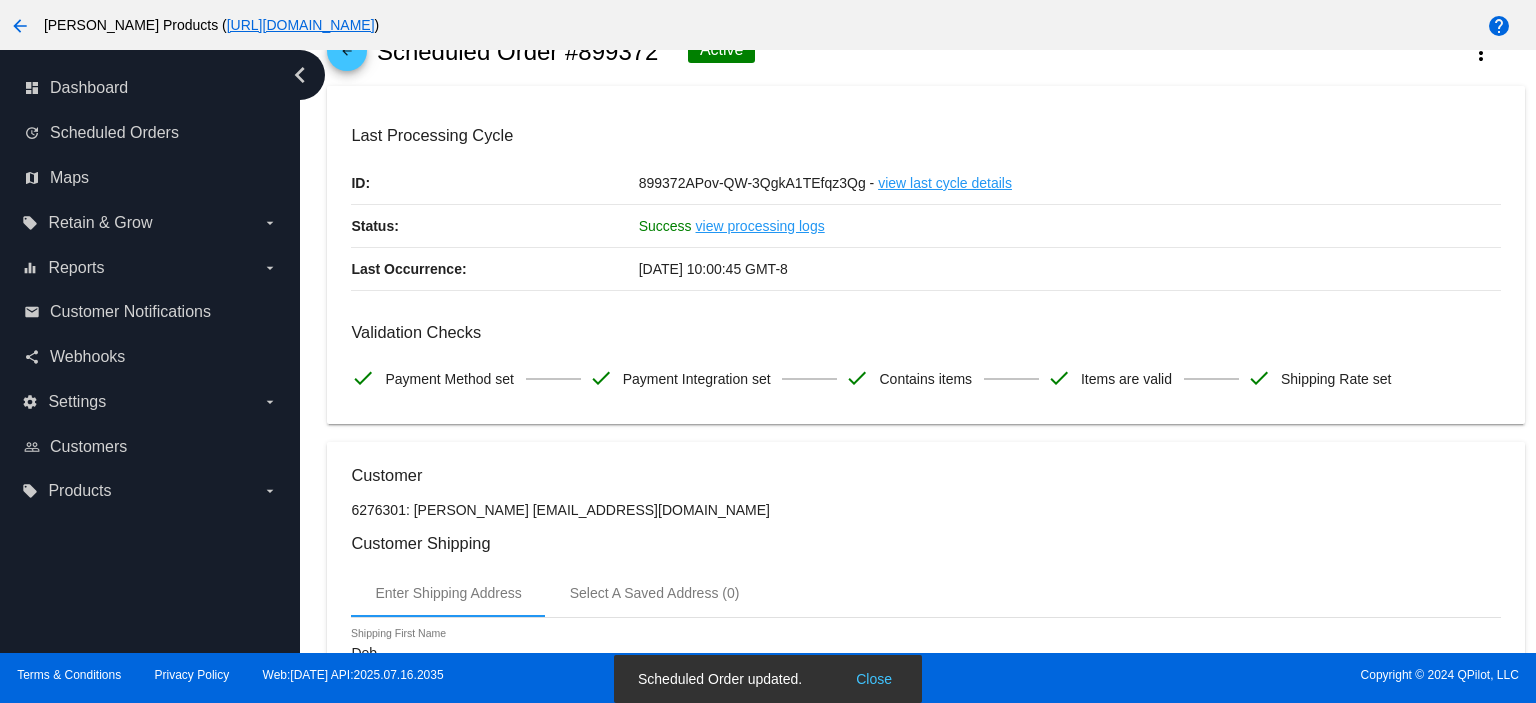 scroll, scrollTop: 0, scrollLeft: 0, axis: both 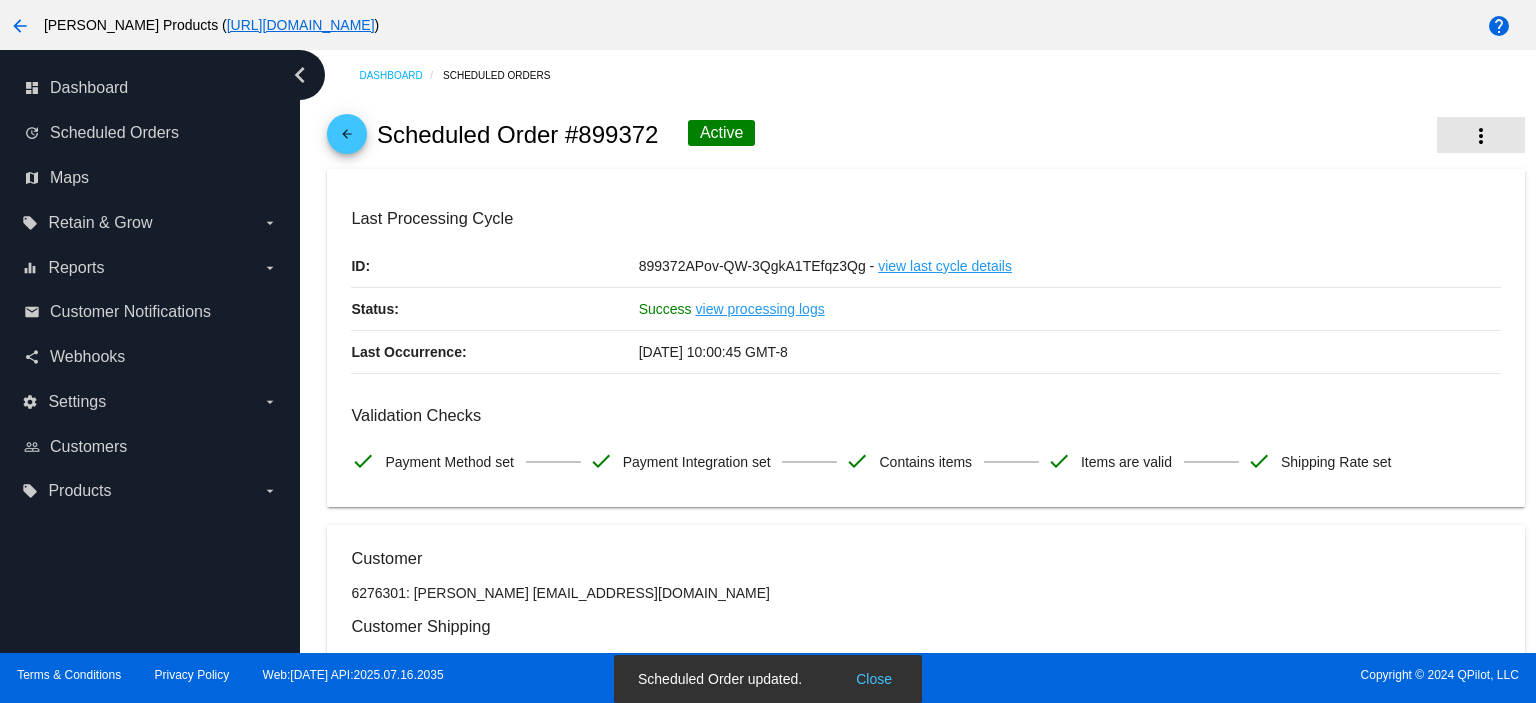 click on "more_vert" 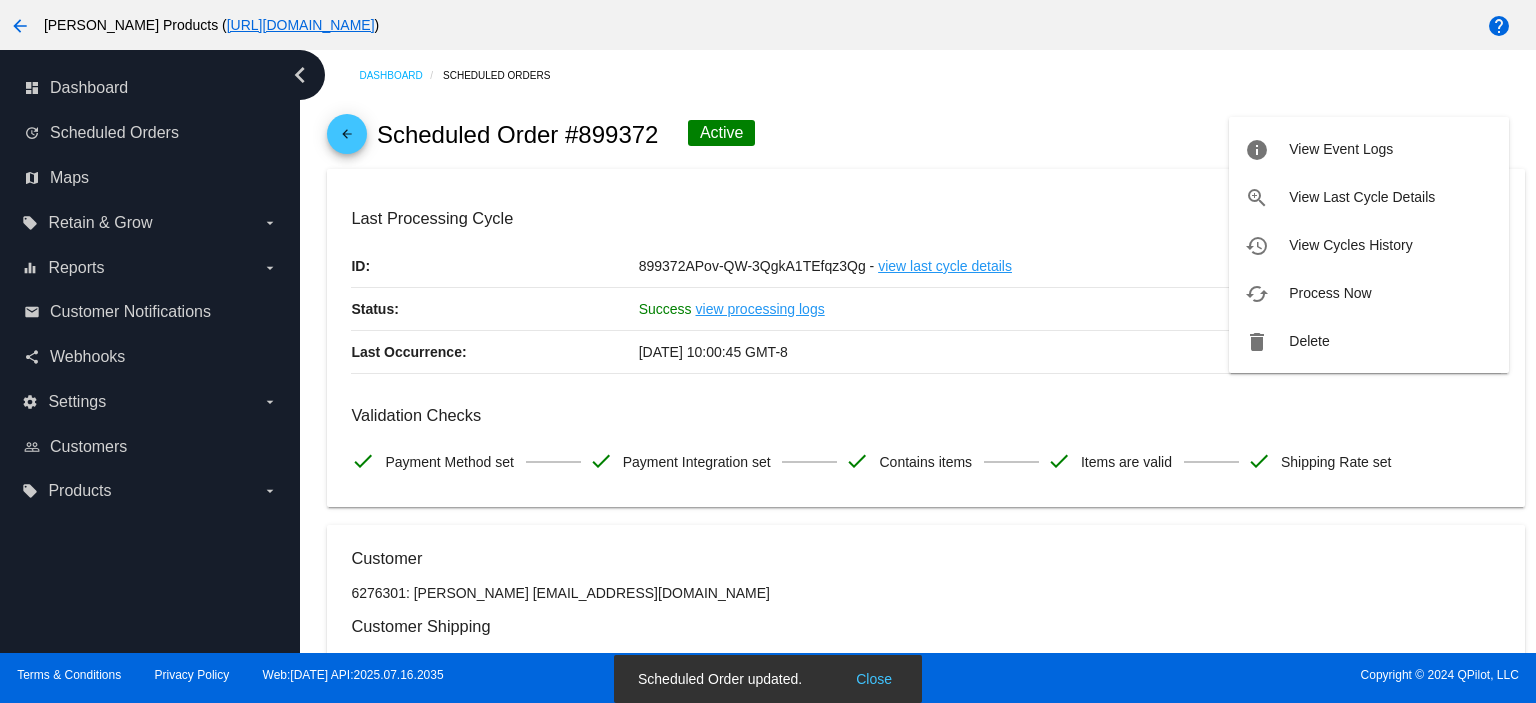 click on "Process Now" at bounding box center [1330, 293] 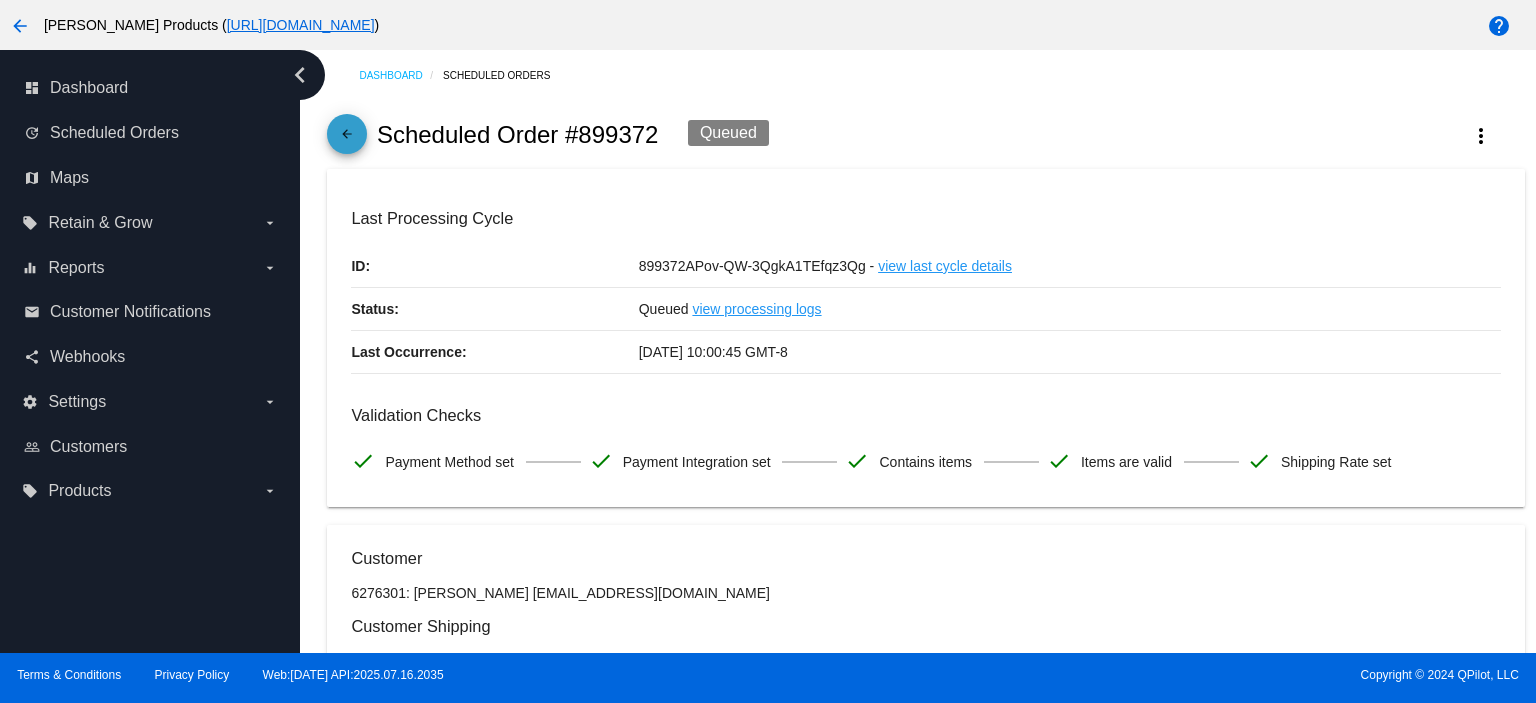 click on "arrow_back" 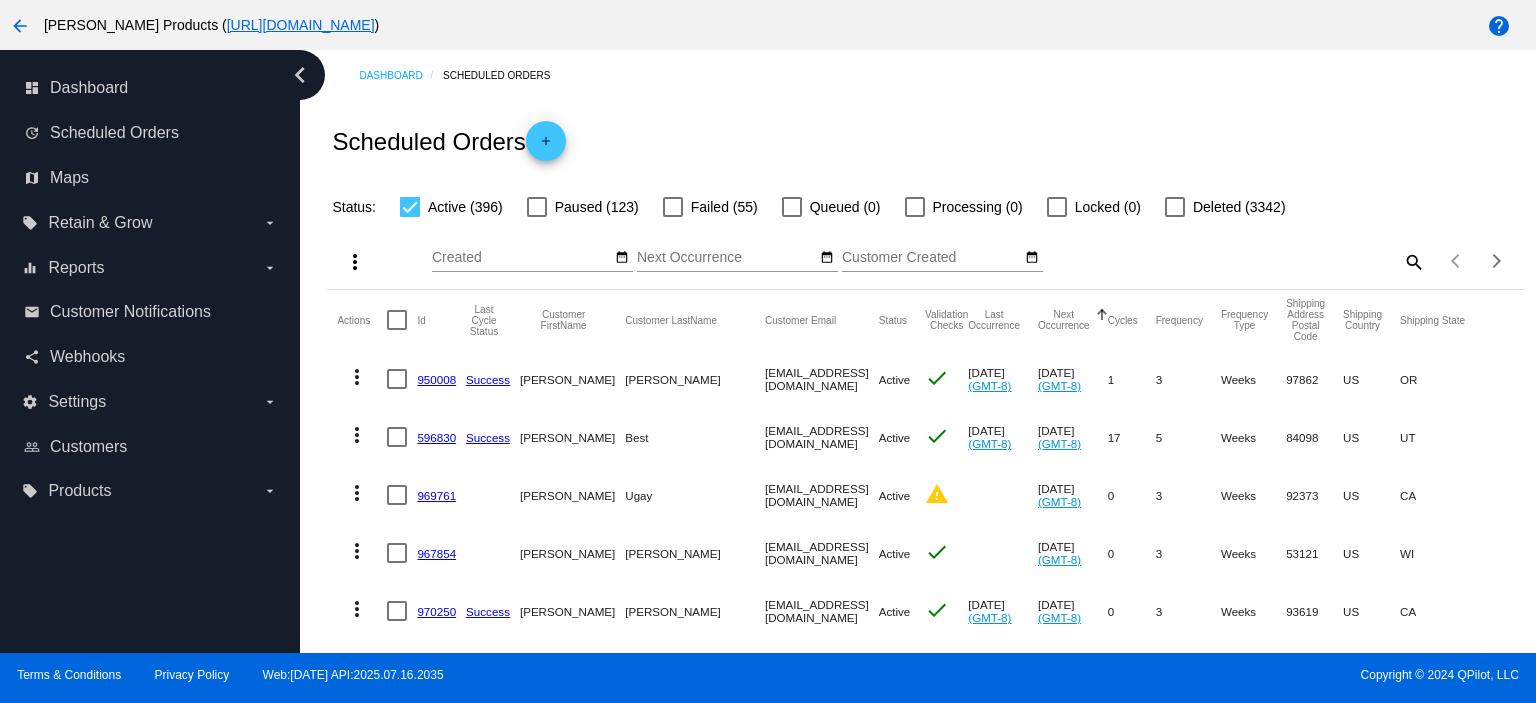 click on "950008" 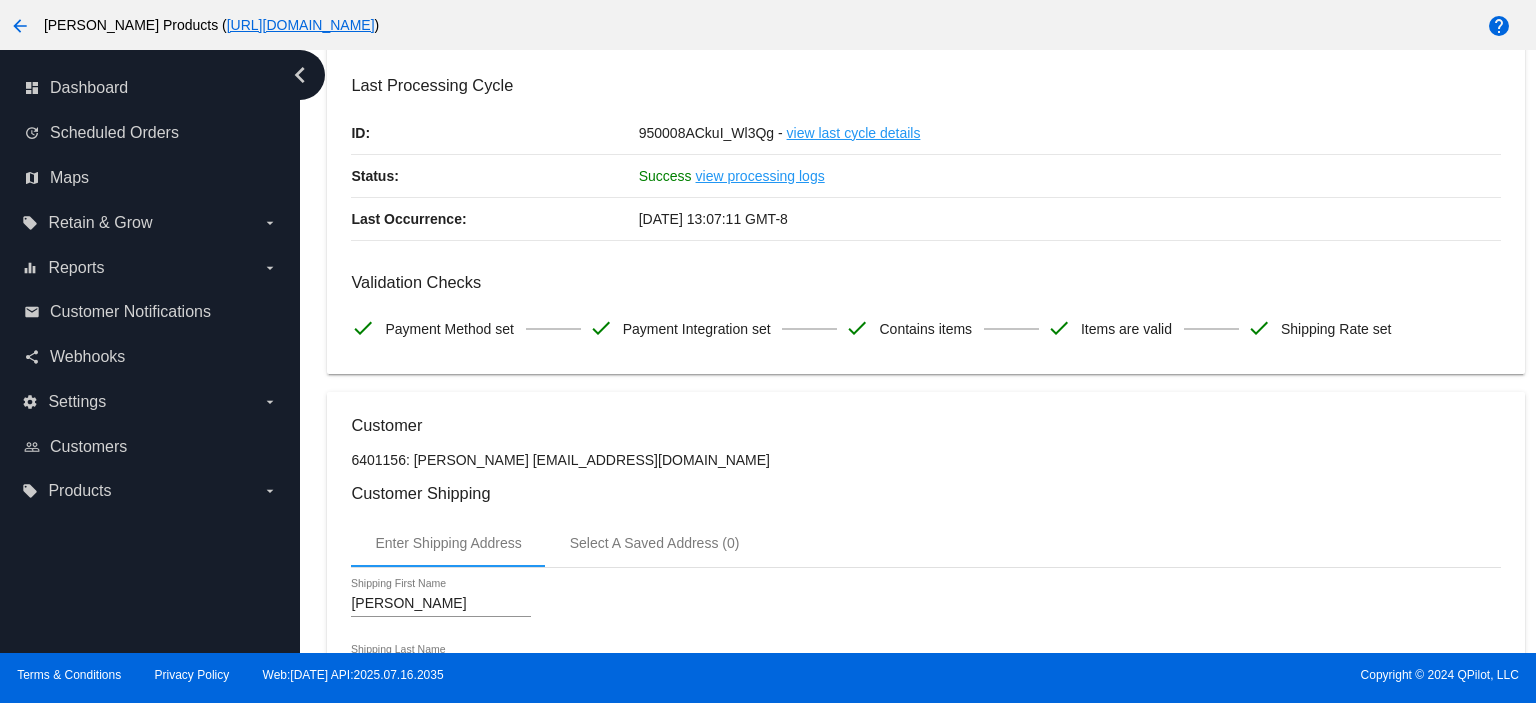 scroll, scrollTop: 0, scrollLeft: 0, axis: both 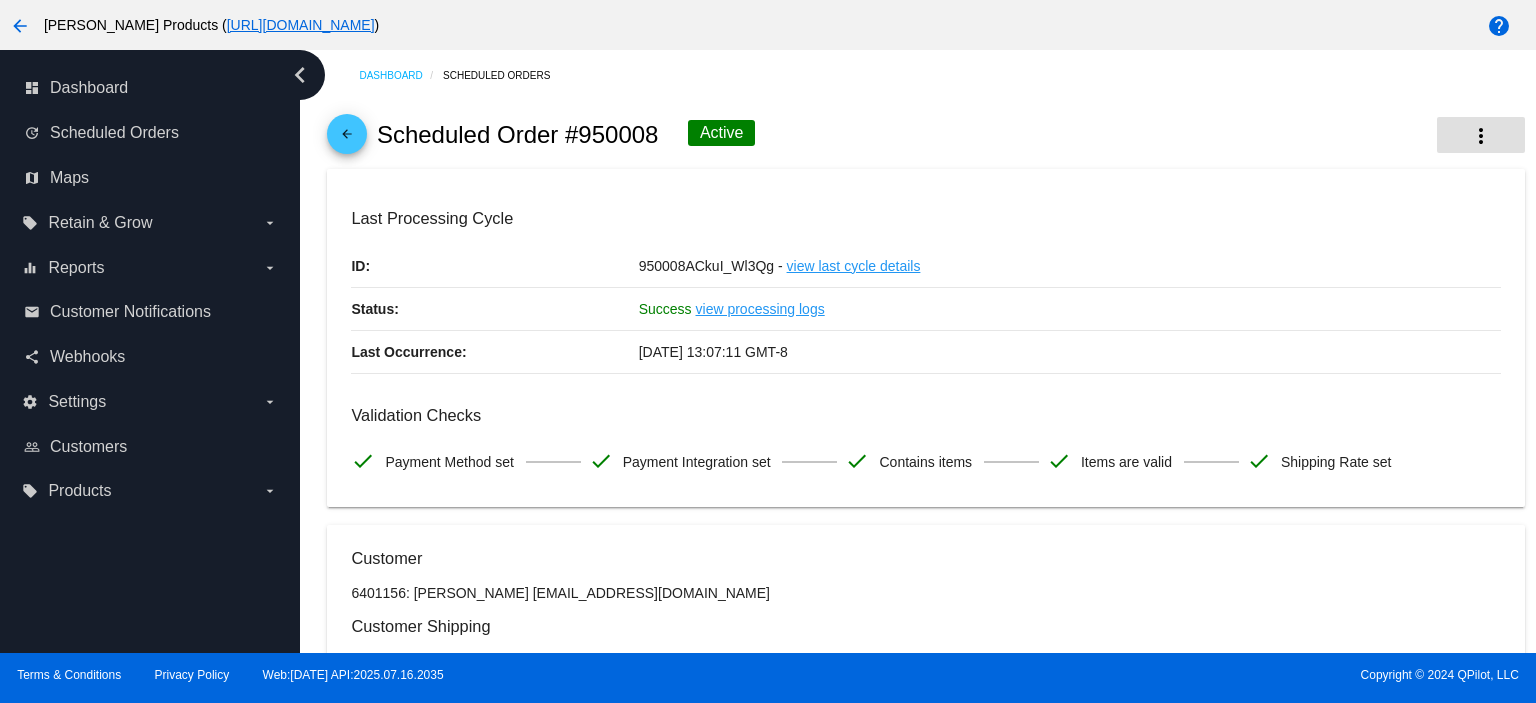 click on "more_vert" 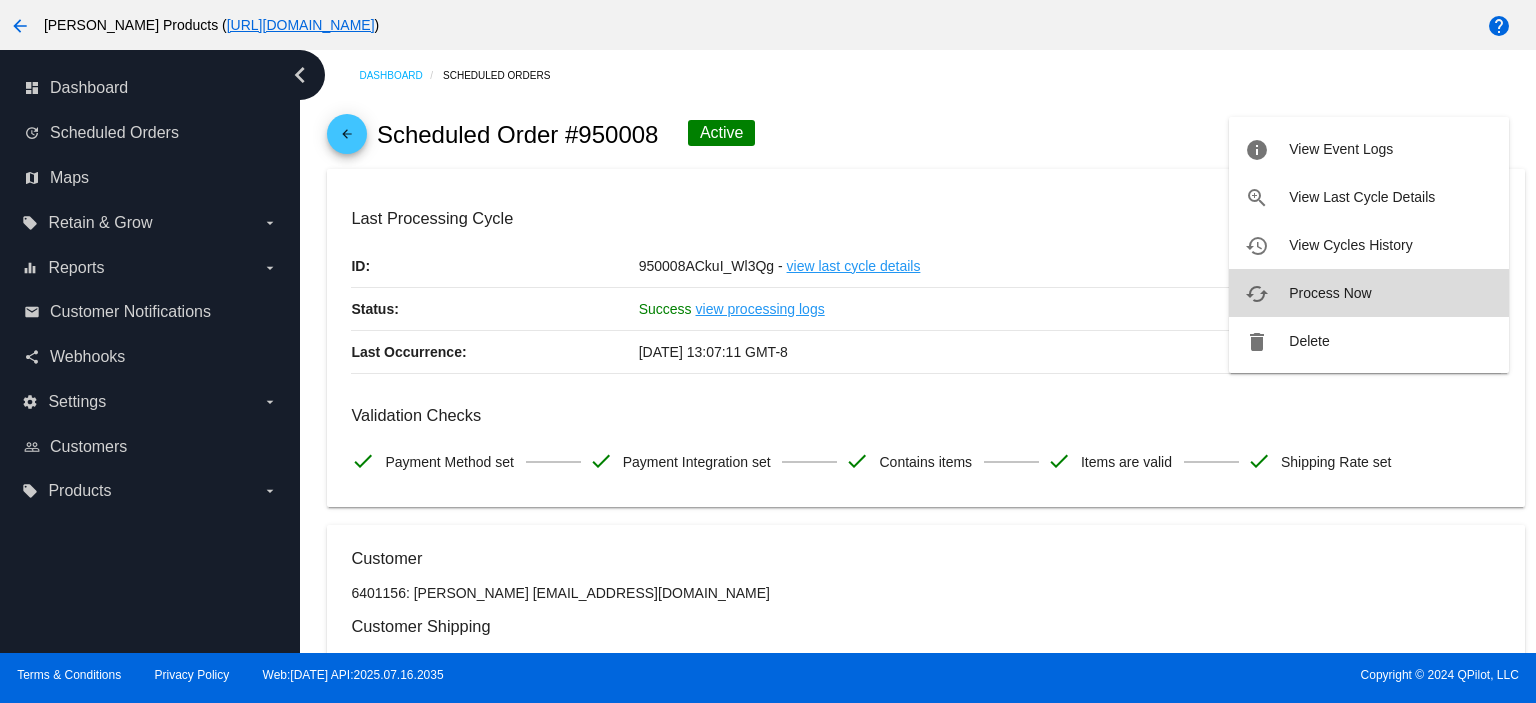 click on "Process Now" at bounding box center (1330, 293) 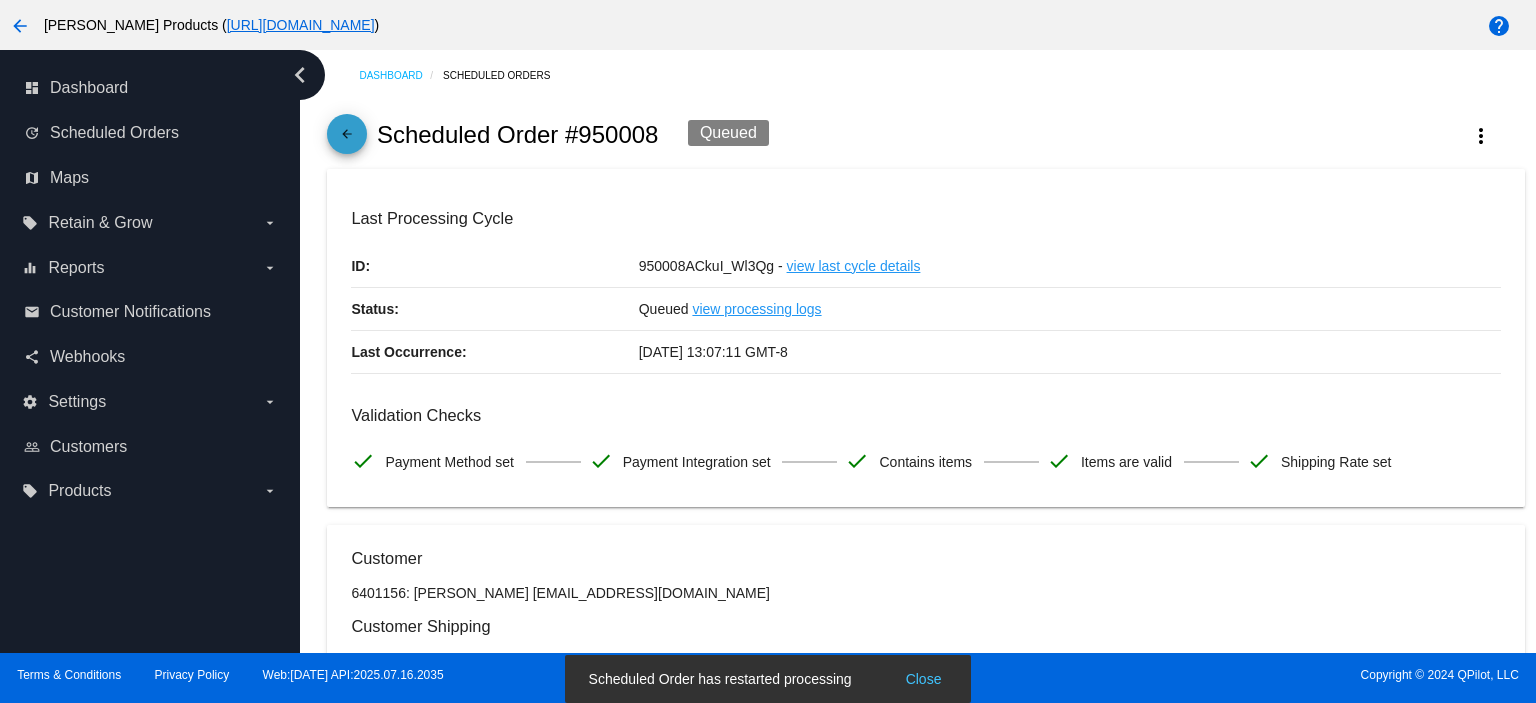click on "arrow_back" 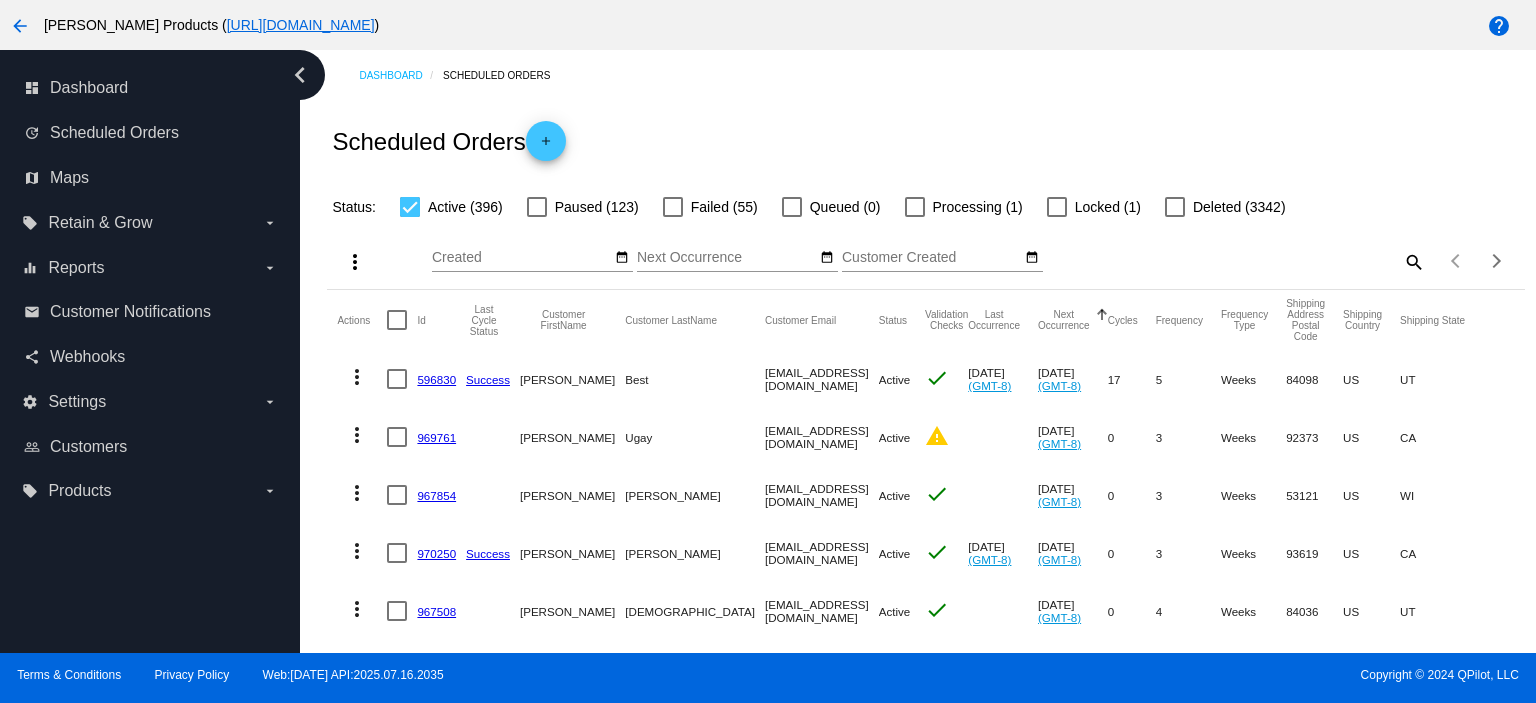 click on "969761" 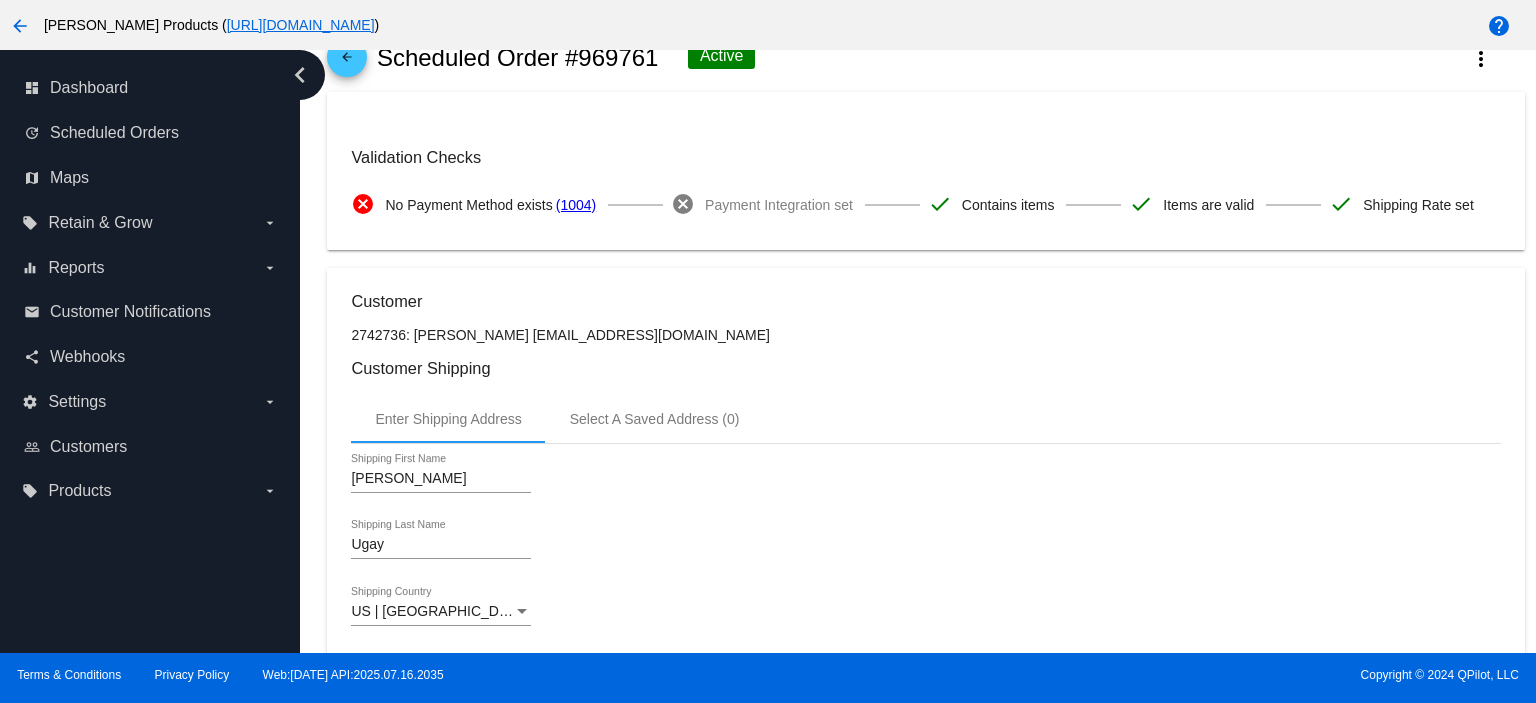 scroll, scrollTop: 0, scrollLeft: 0, axis: both 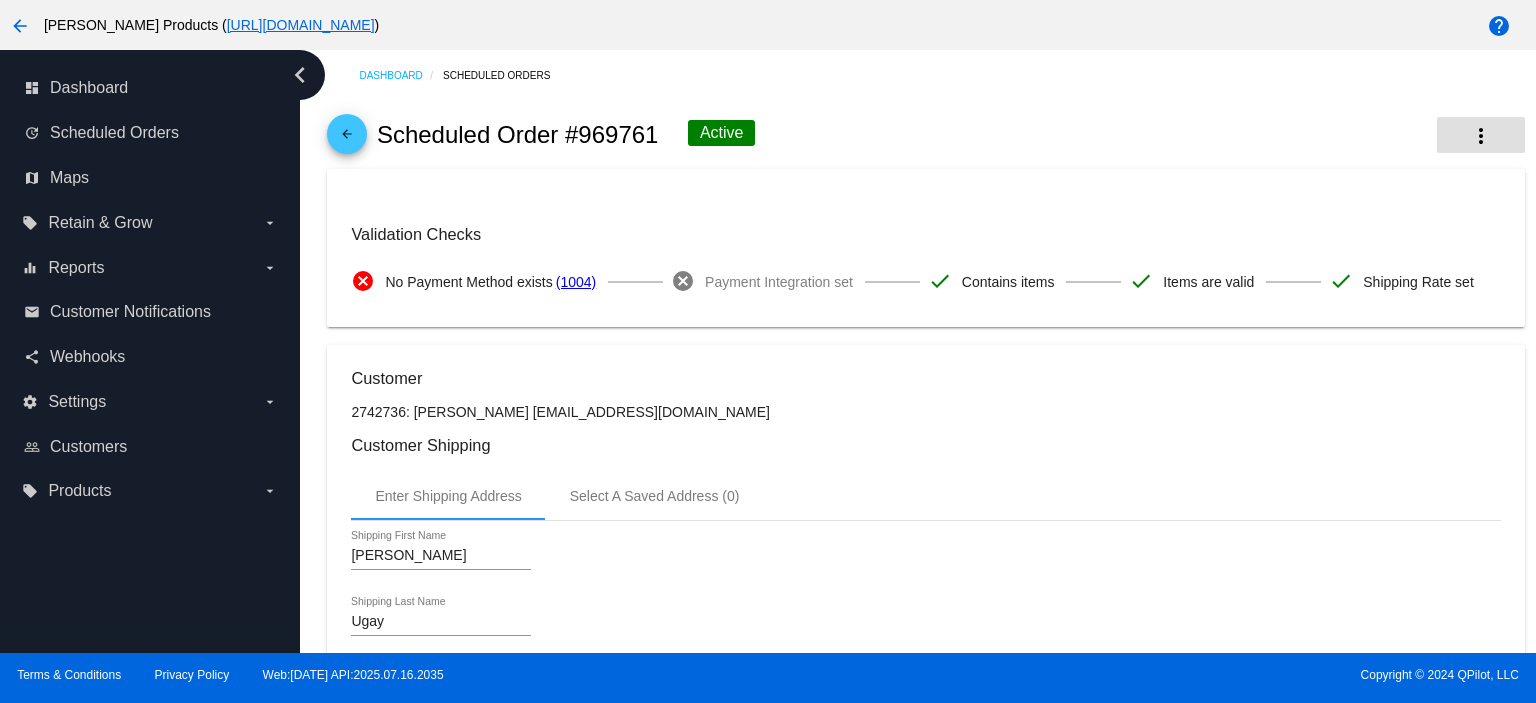 click on "more_vert" 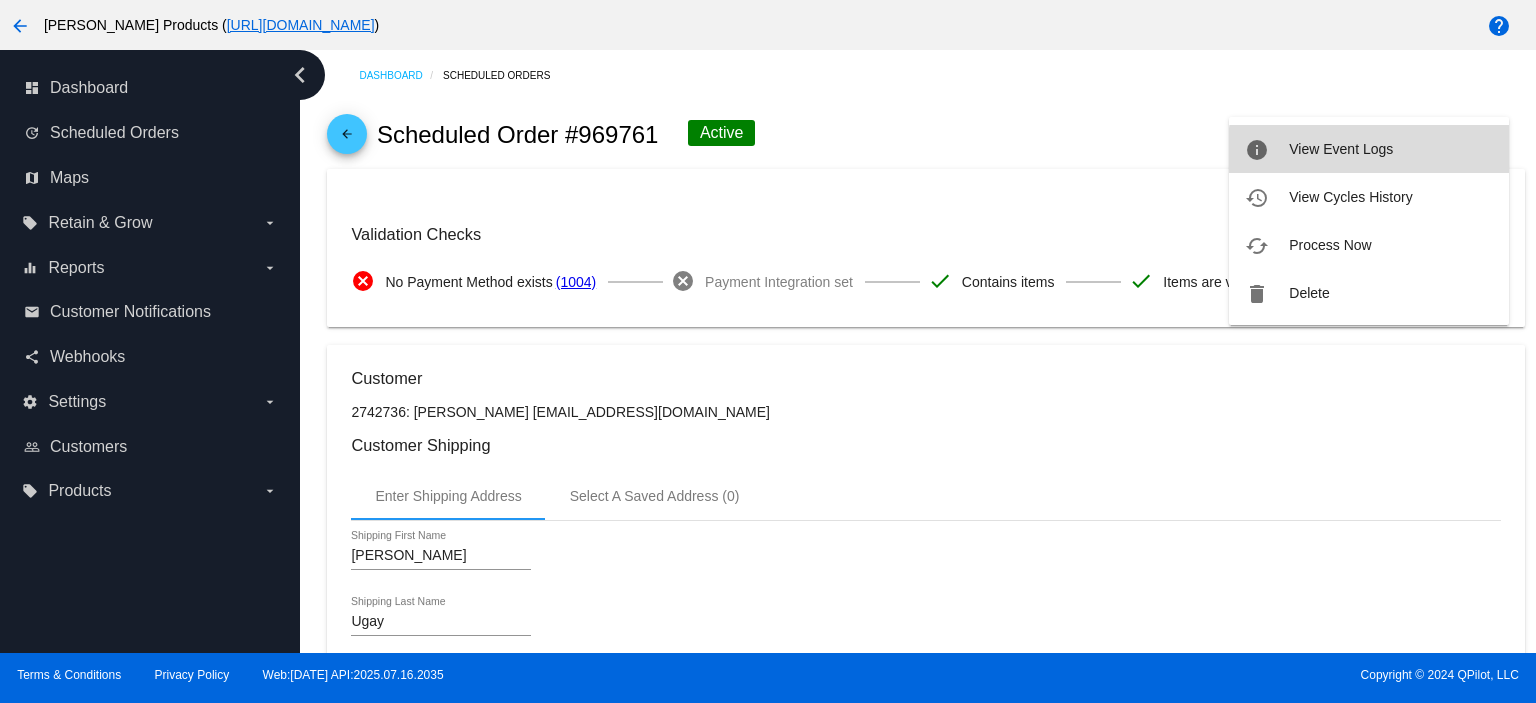 click on "info
View Event Logs" at bounding box center (1369, 149) 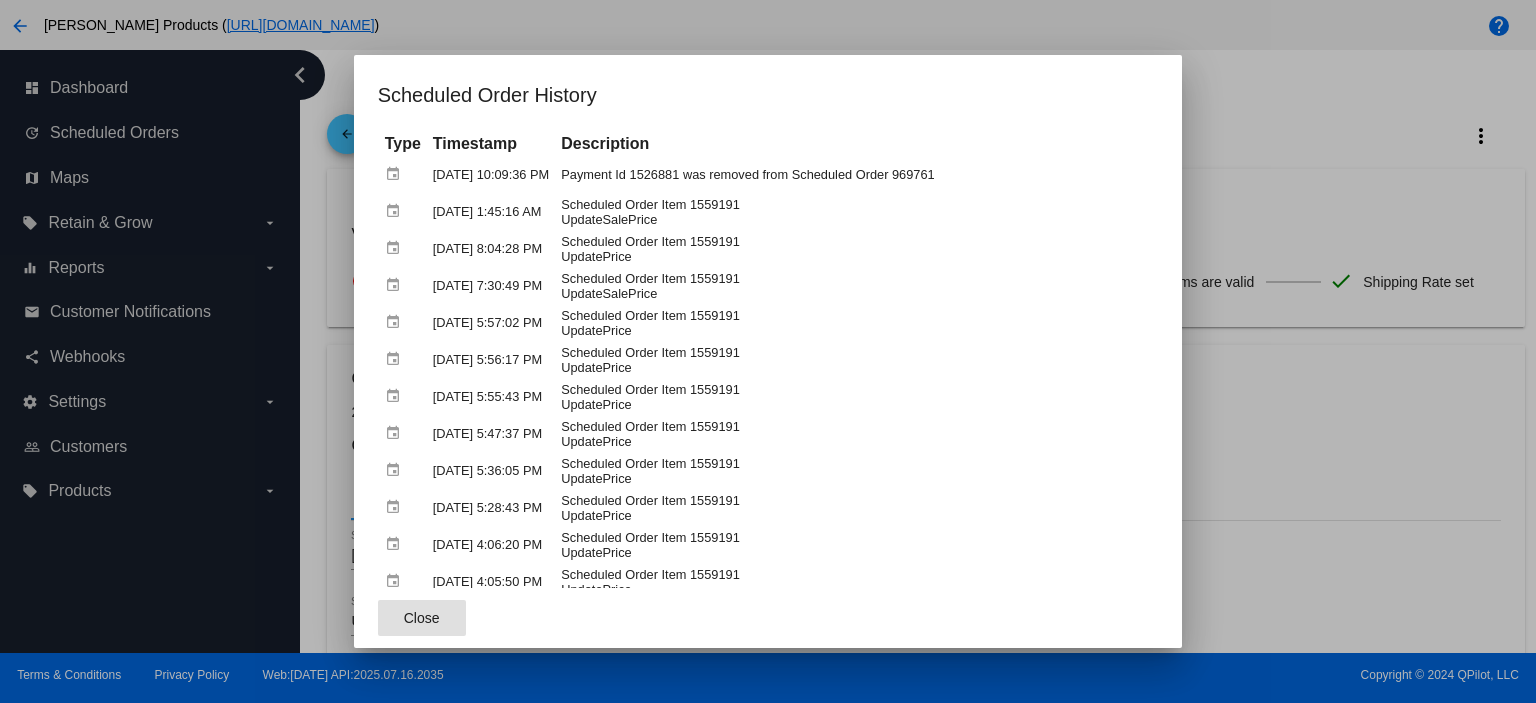 click on "Close" 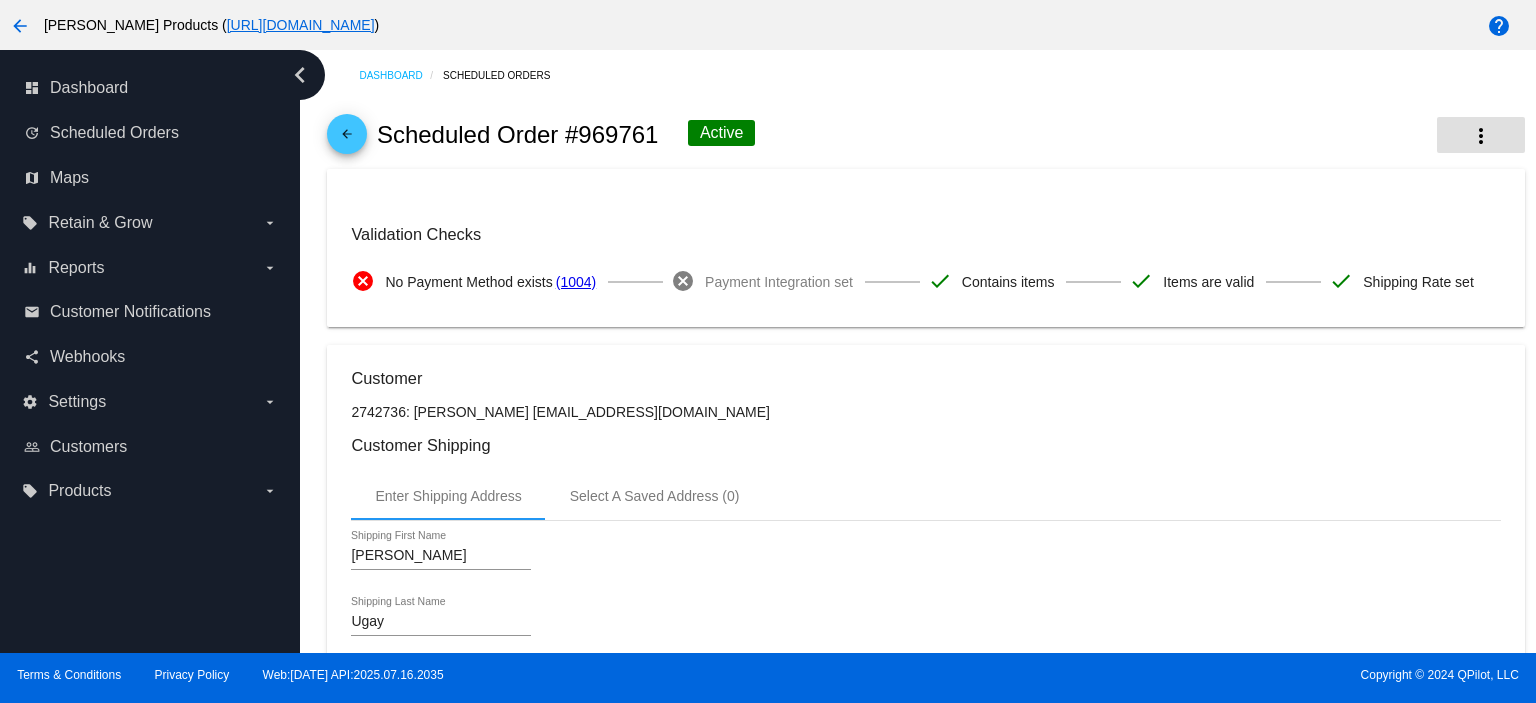 click on "more_vert" 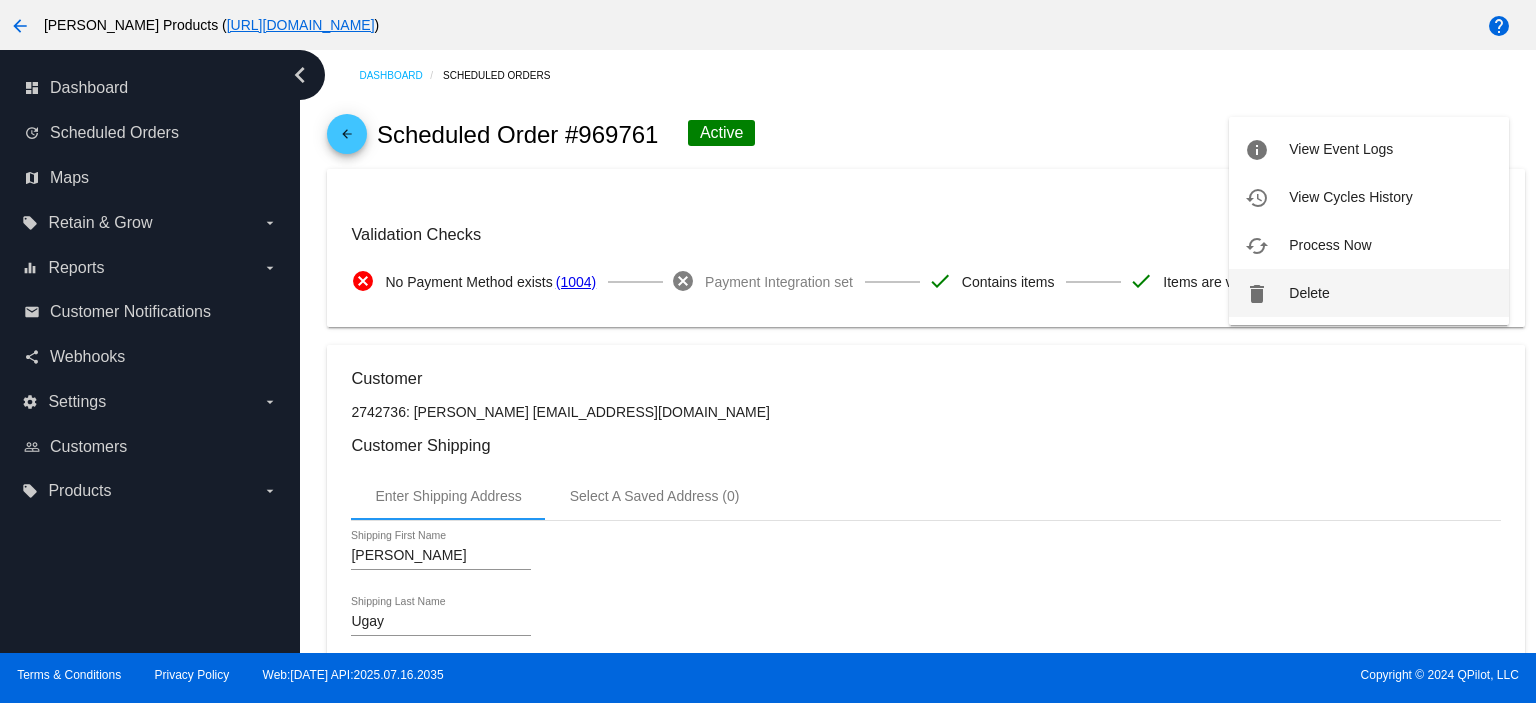 click on "delete
Delete" at bounding box center (1369, 293) 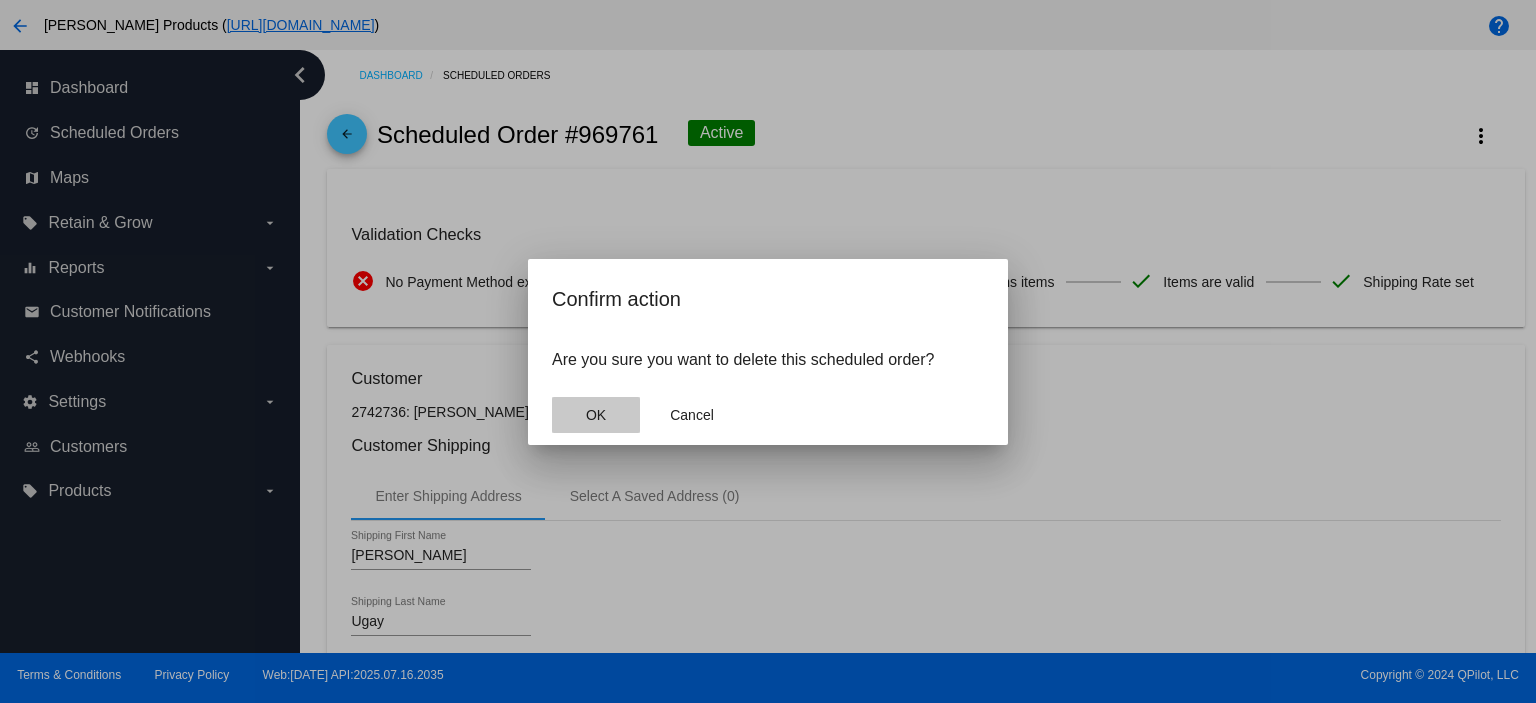 click on "OK" 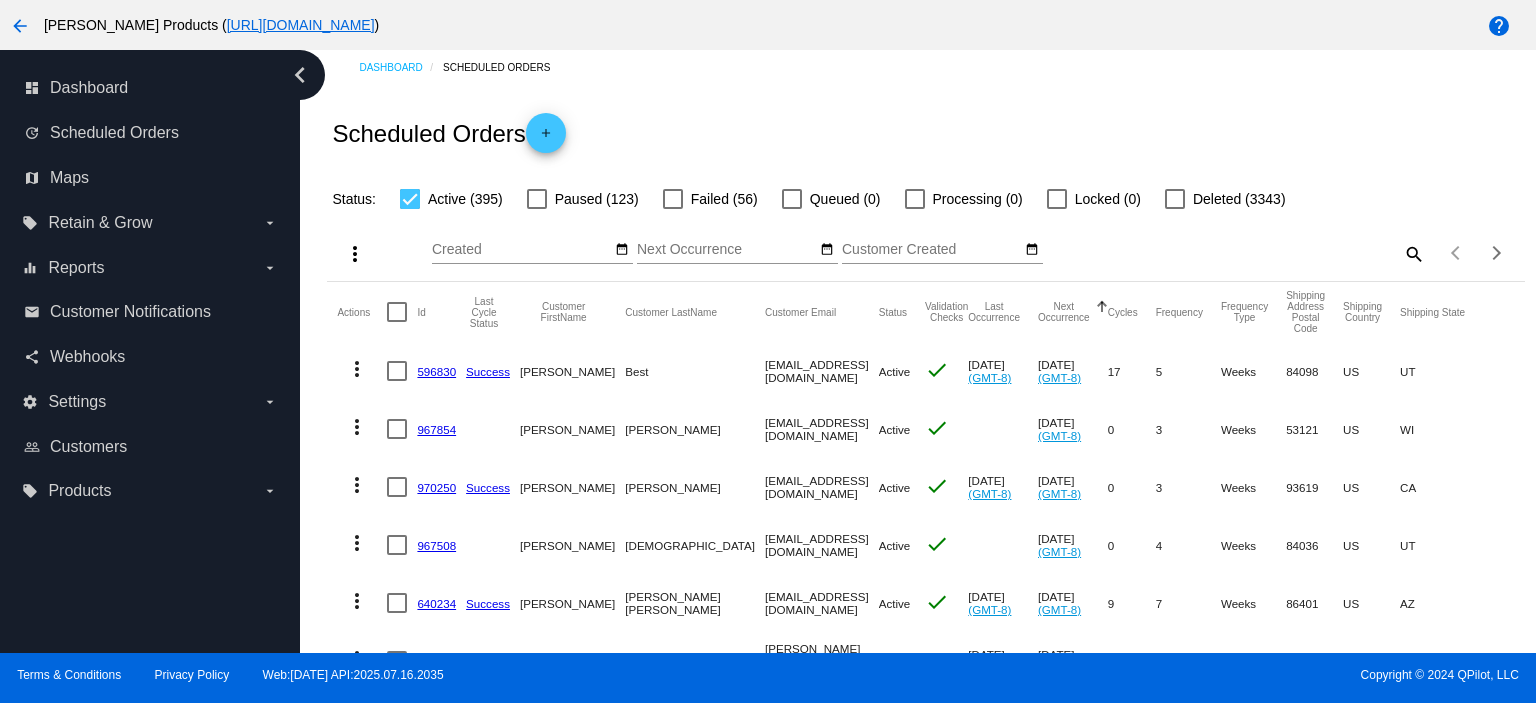 scroll, scrollTop: 0, scrollLeft: 0, axis: both 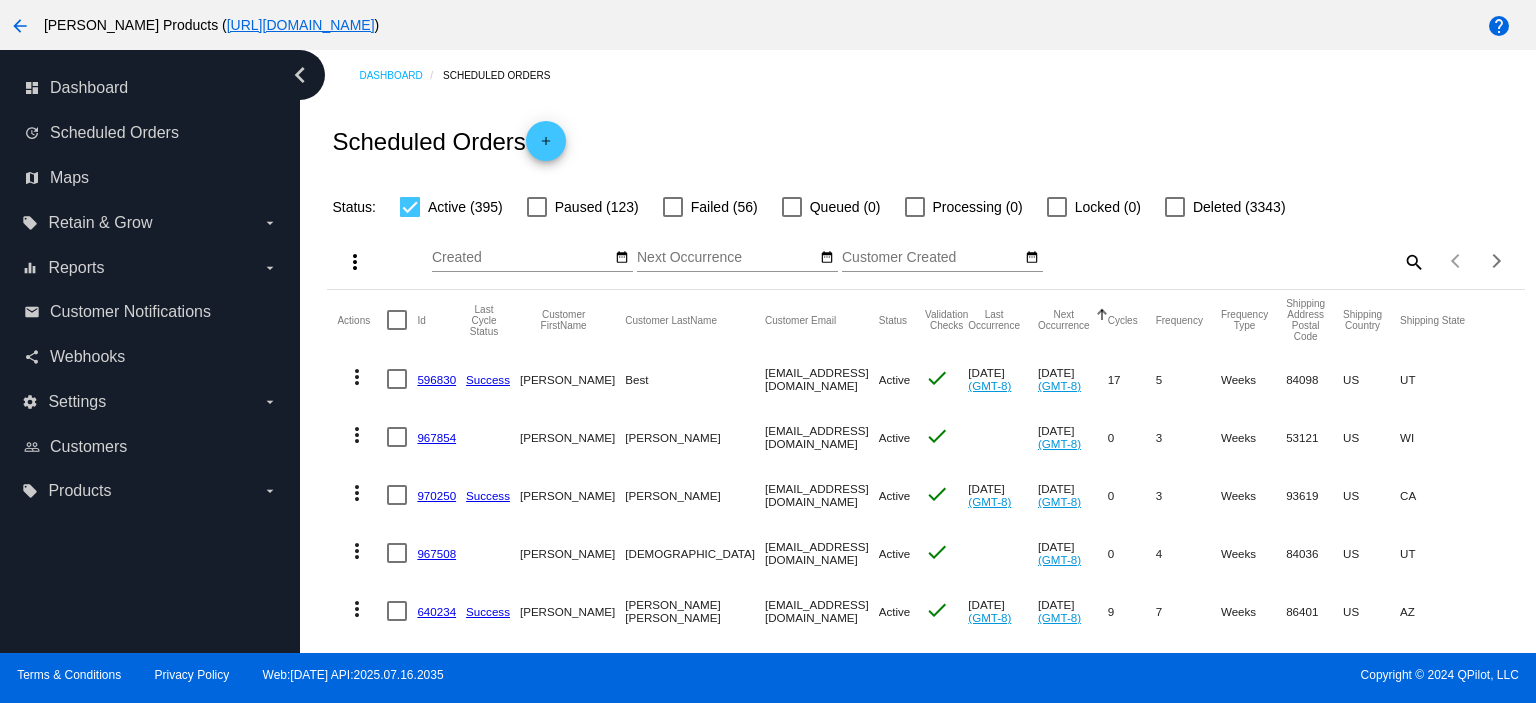 drag, startPoint x: 1386, startPoint y: 264, endPoint x: 1410, endPoint y: 256, distance: 25.298222 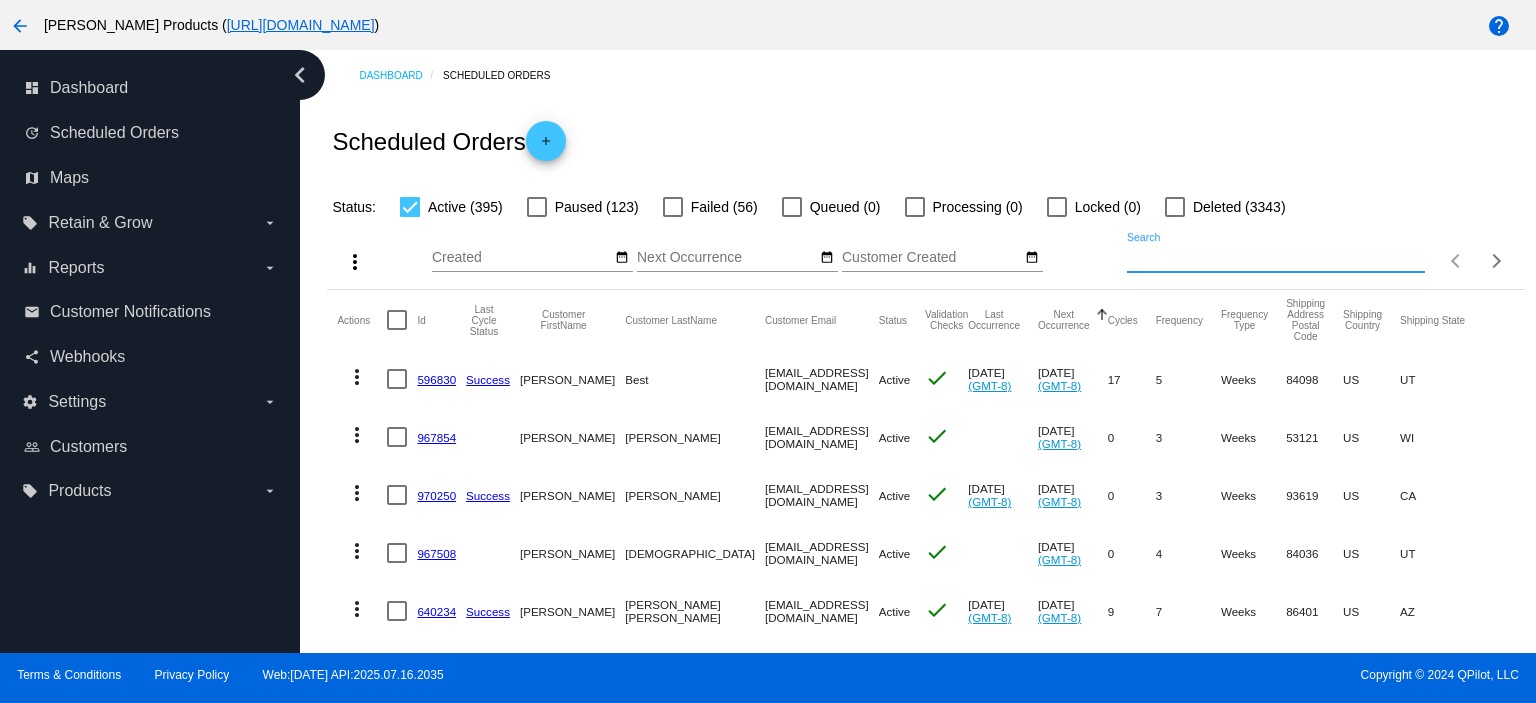 click on "Search" at bounding box center [1276, 258] 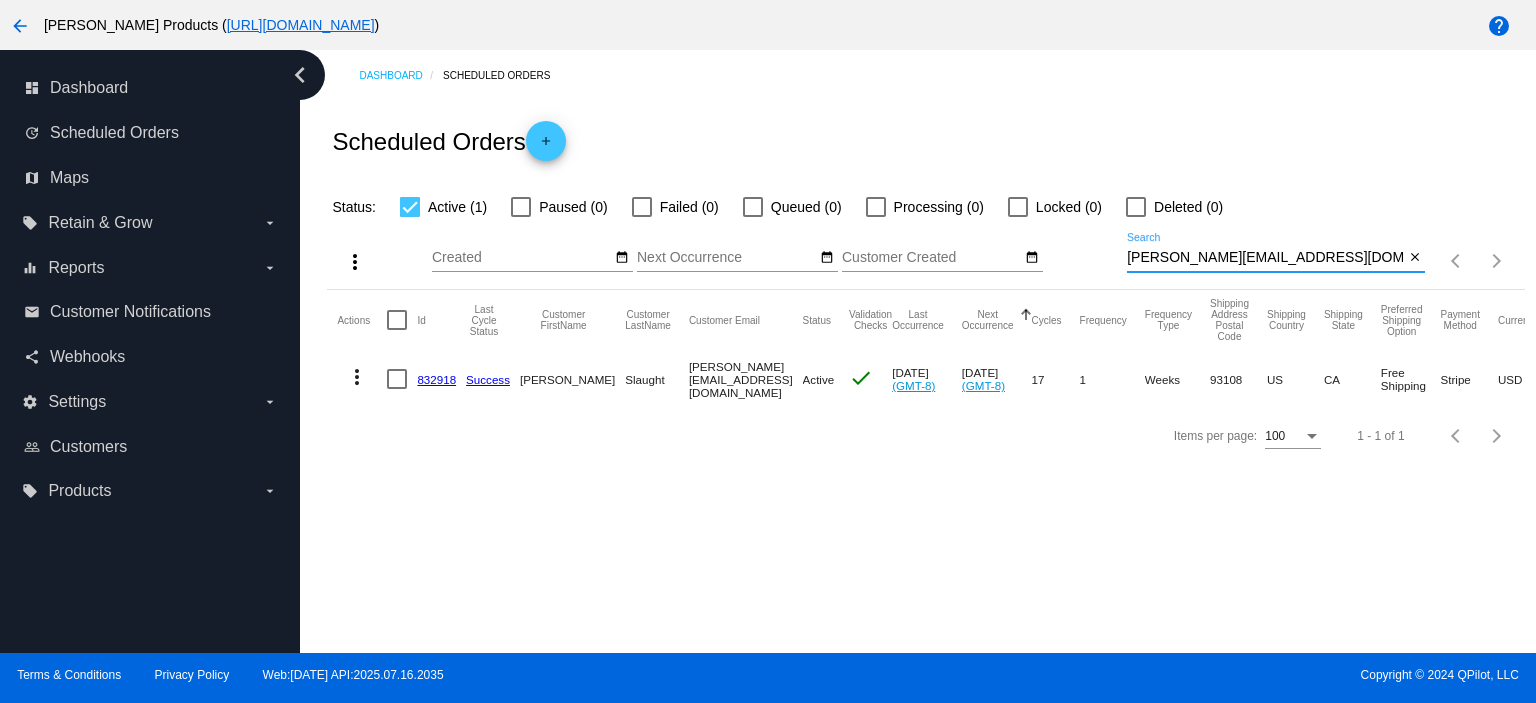 type on "[PERSON_NAME][EMAIL_ADDRESS][DOMAIN_NAME]" 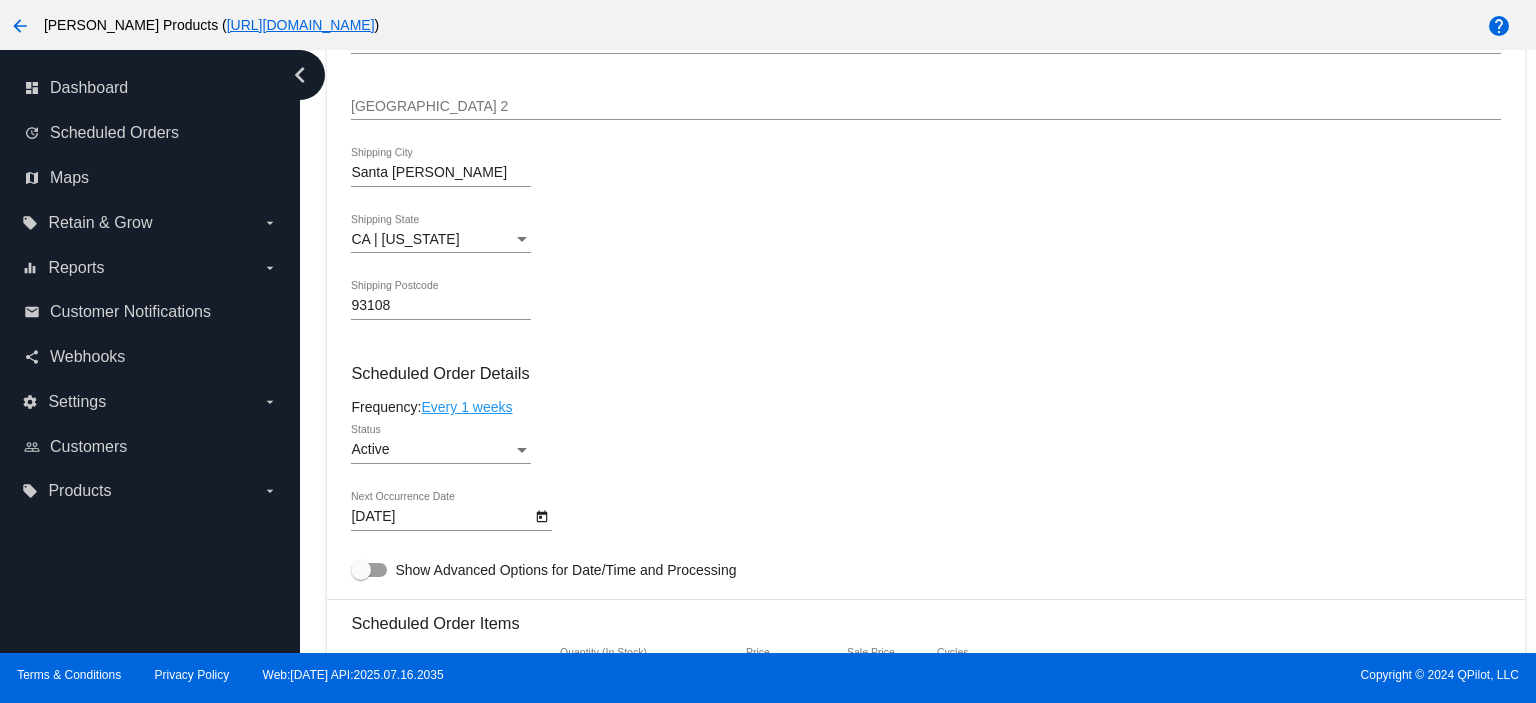 scroll, scrollTop: 933, scrollLeft: 0, axis: vertical 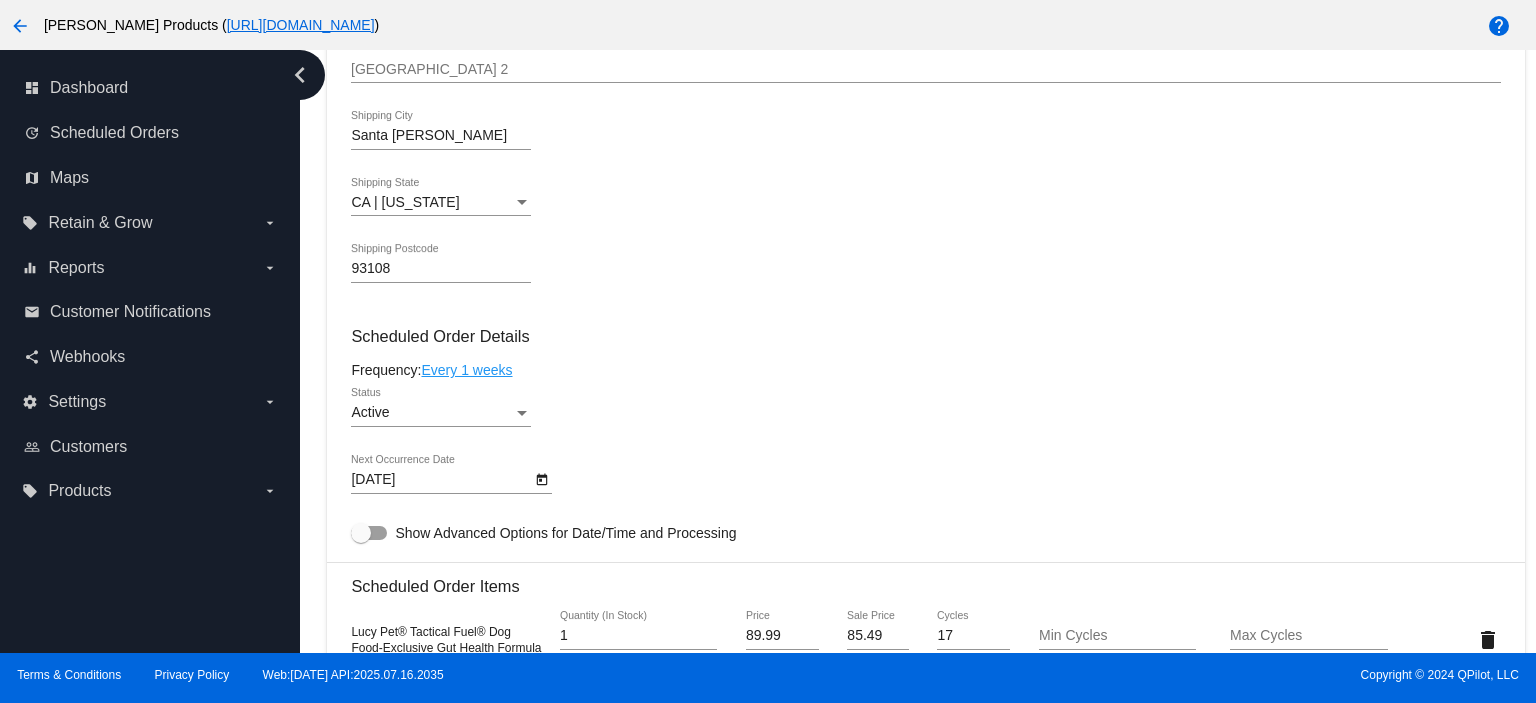click on "Every 1 weeks" 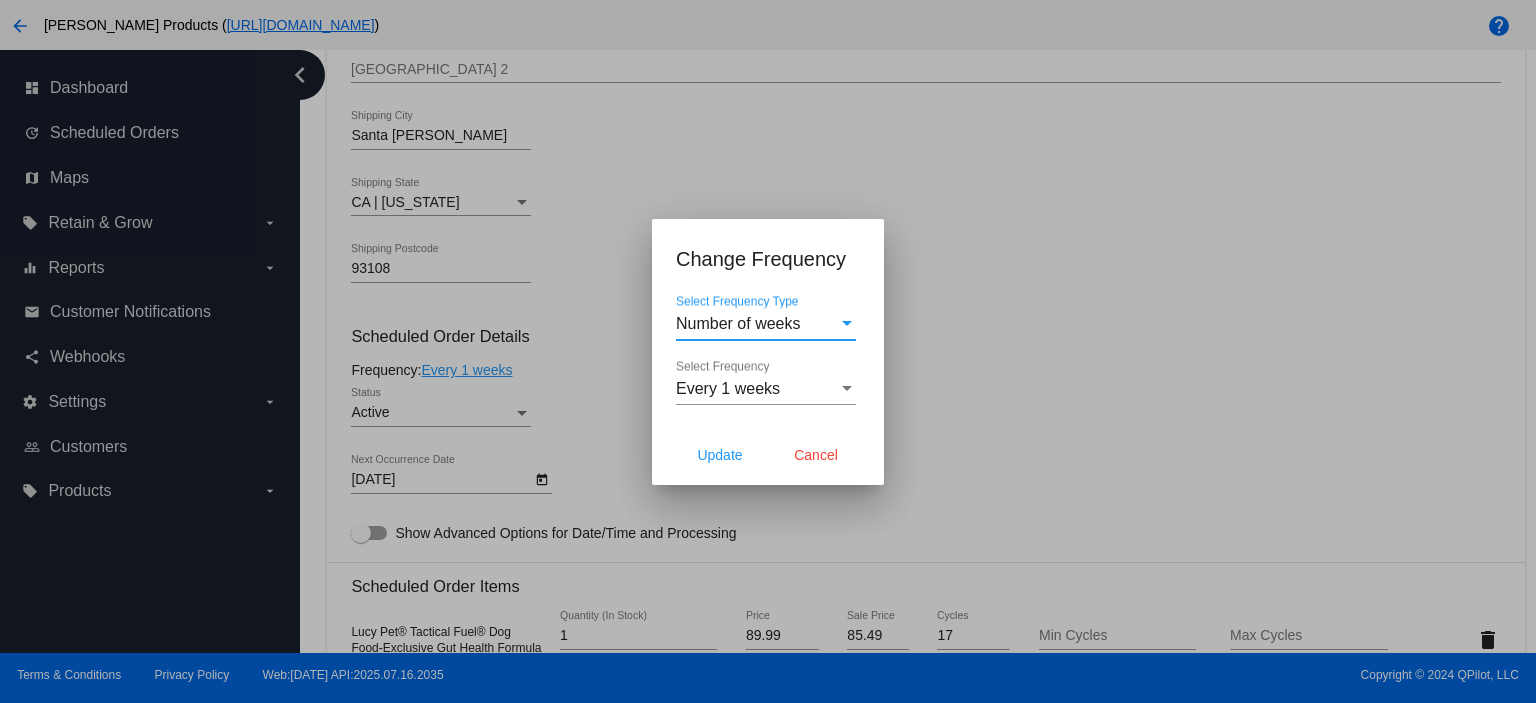 click on "Every 1 weeks" at bounding box center (728, 388) 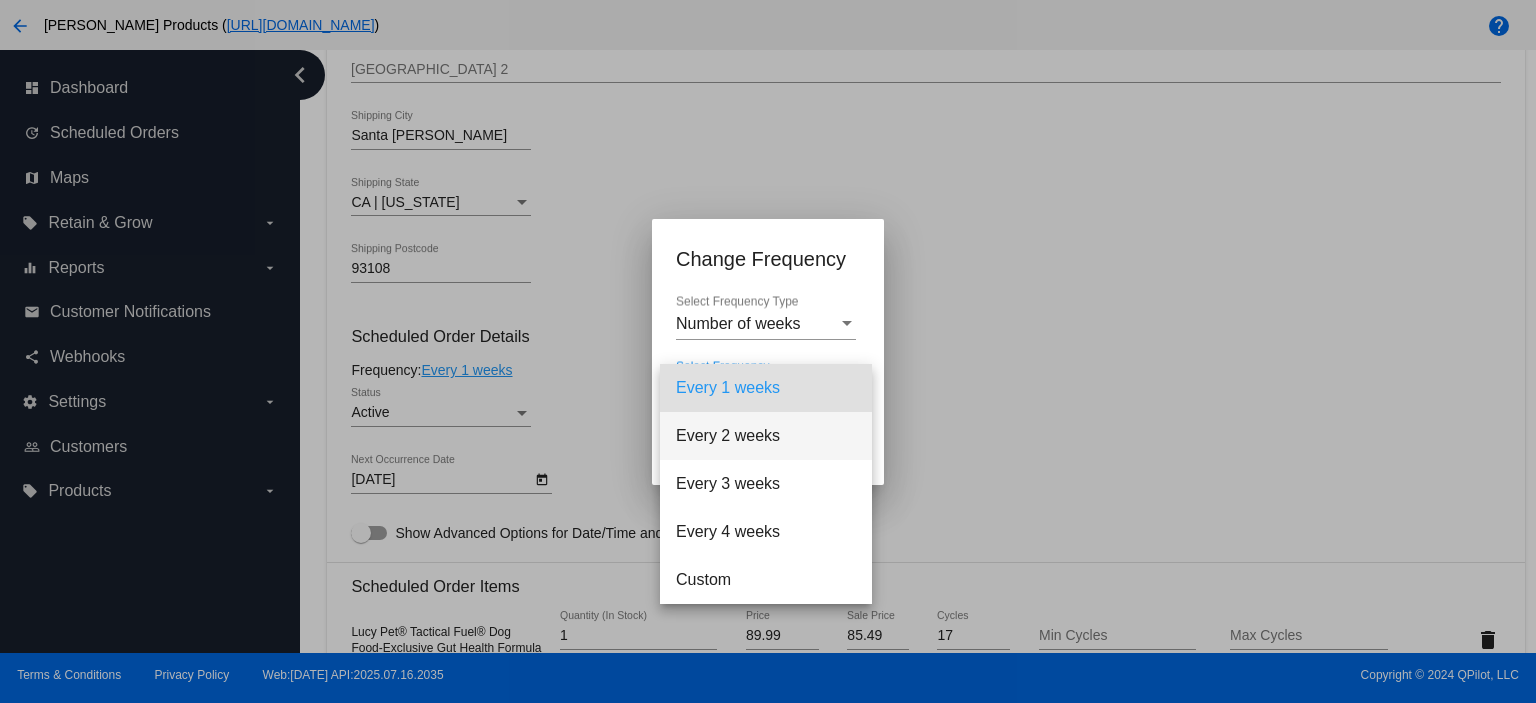 click on "Every 2 weeks" at bounding box center [766, 436] 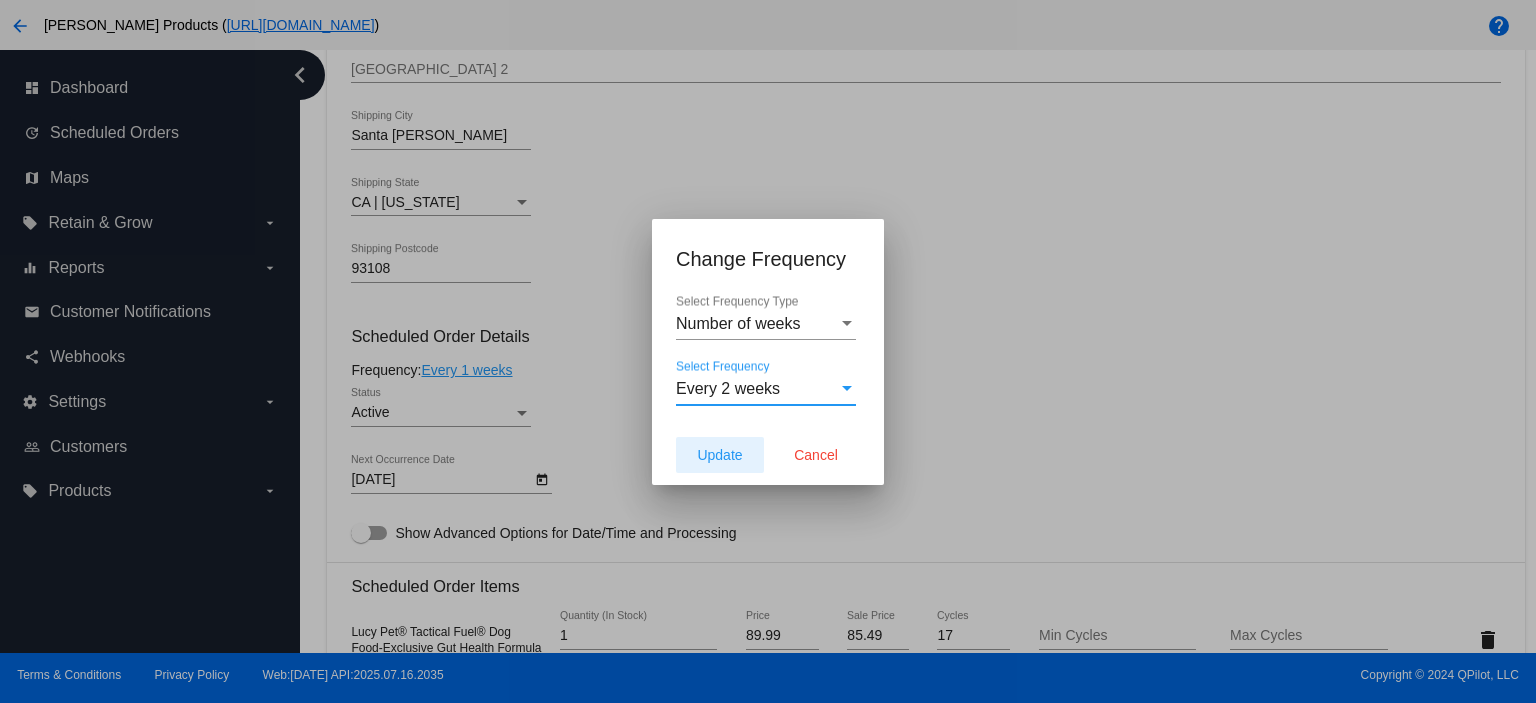 click on "Update" 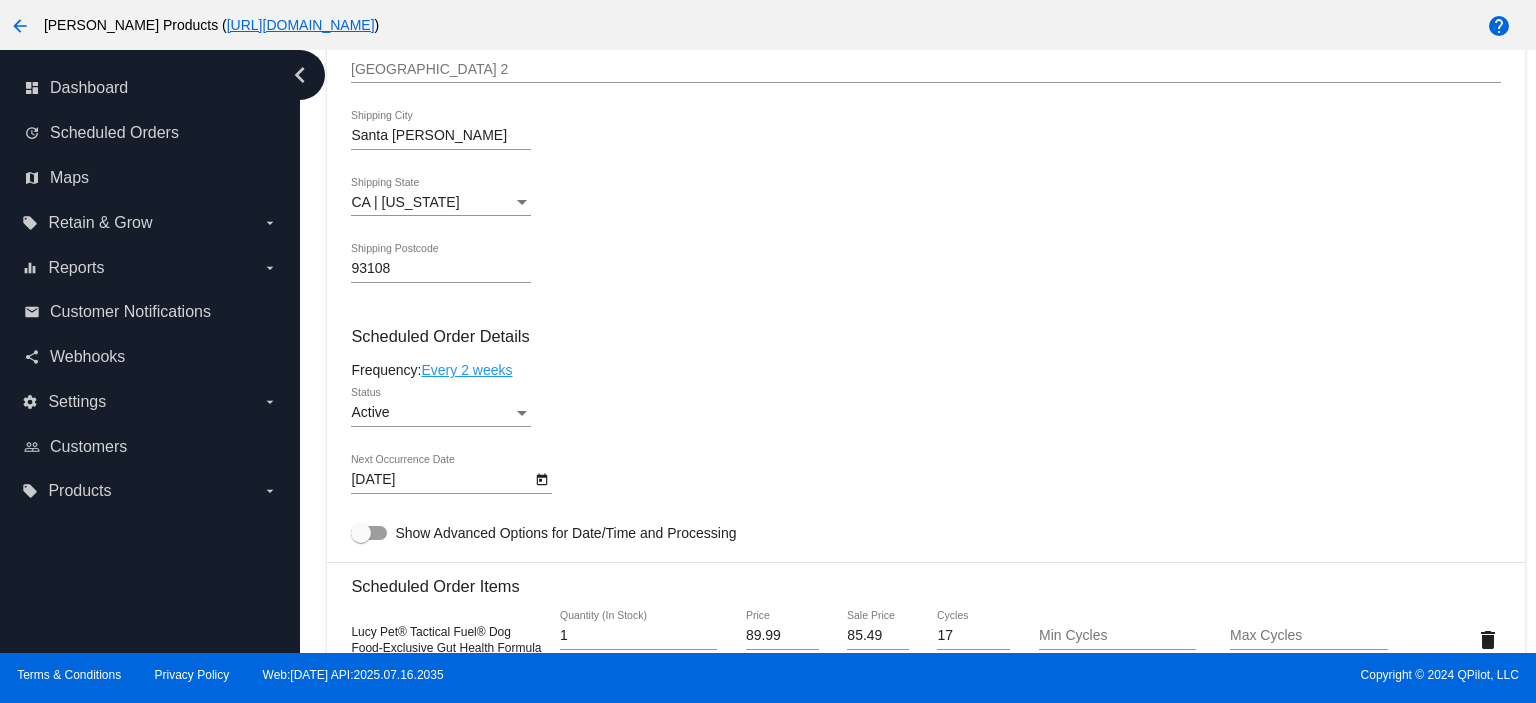 type on "[DATE]" 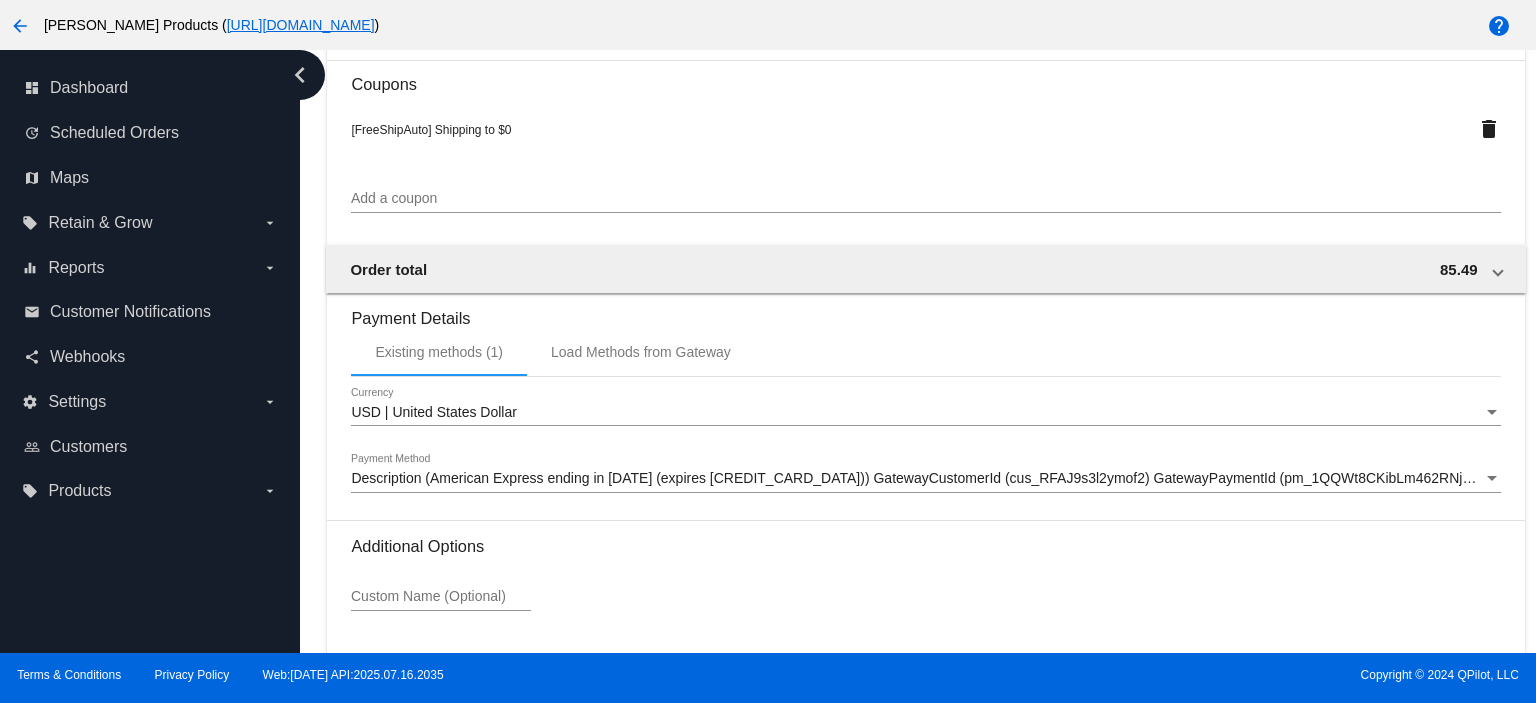 scroll, scrollTop: 1948, scrollLeft: 0, axis: vertical 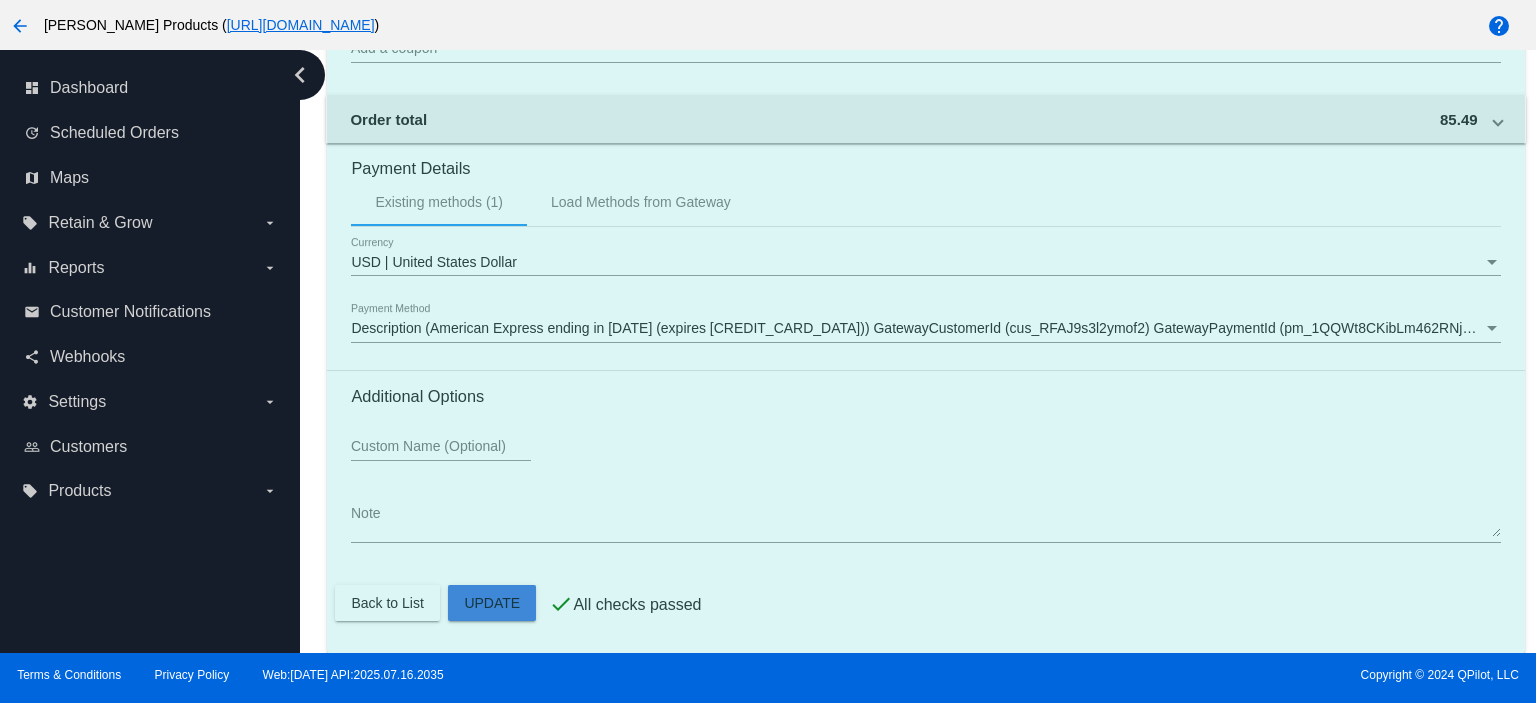 click on "Customer
5741778: [PERSON_NAME]
[PERSON_NAME][EMAIL_ADDRESS][DOMAIN_NAME]
Customer Shipping
Enter Shipping Address Select A Saved Address (0)
[PERSON_NAME]
Shipping First Name
Slaught
Shipping Last Name
[GEOGRAPHIC_DATA] | [GEOGRAPHIC_DATA]
Shipping Country
[STREET_ADDRESS]
[STREET_ADDRESS]
[GEOGRAPHIC_DATA][PERSON_NAME]
[GEOGRAPHIC_DATA] | [US_STATE]
Shipping State
93108
Shipping Postcode
Scheduled Order Details
Frequency:
Every 2 weeks
Active" 